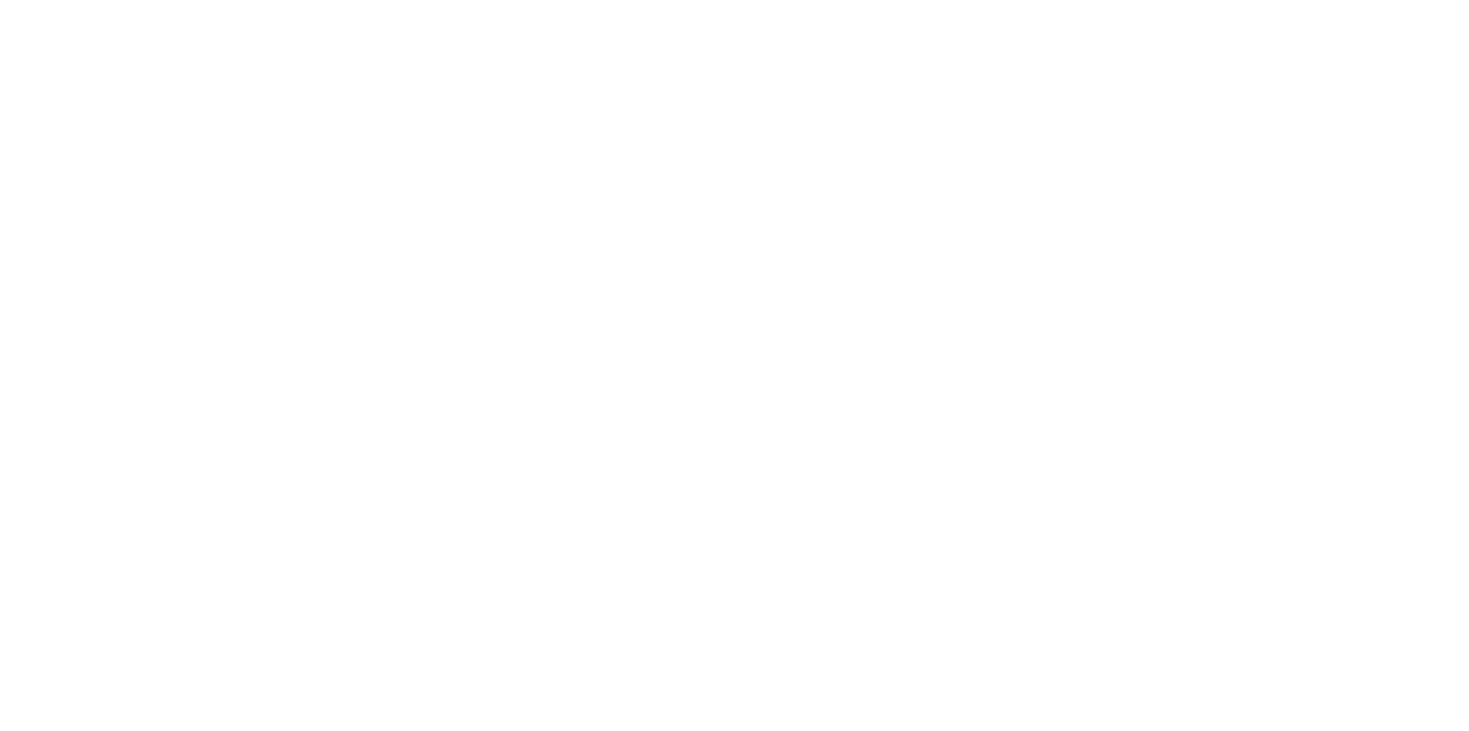 scroll, scrollTop: 0, scrollLeft: 0, axis: both 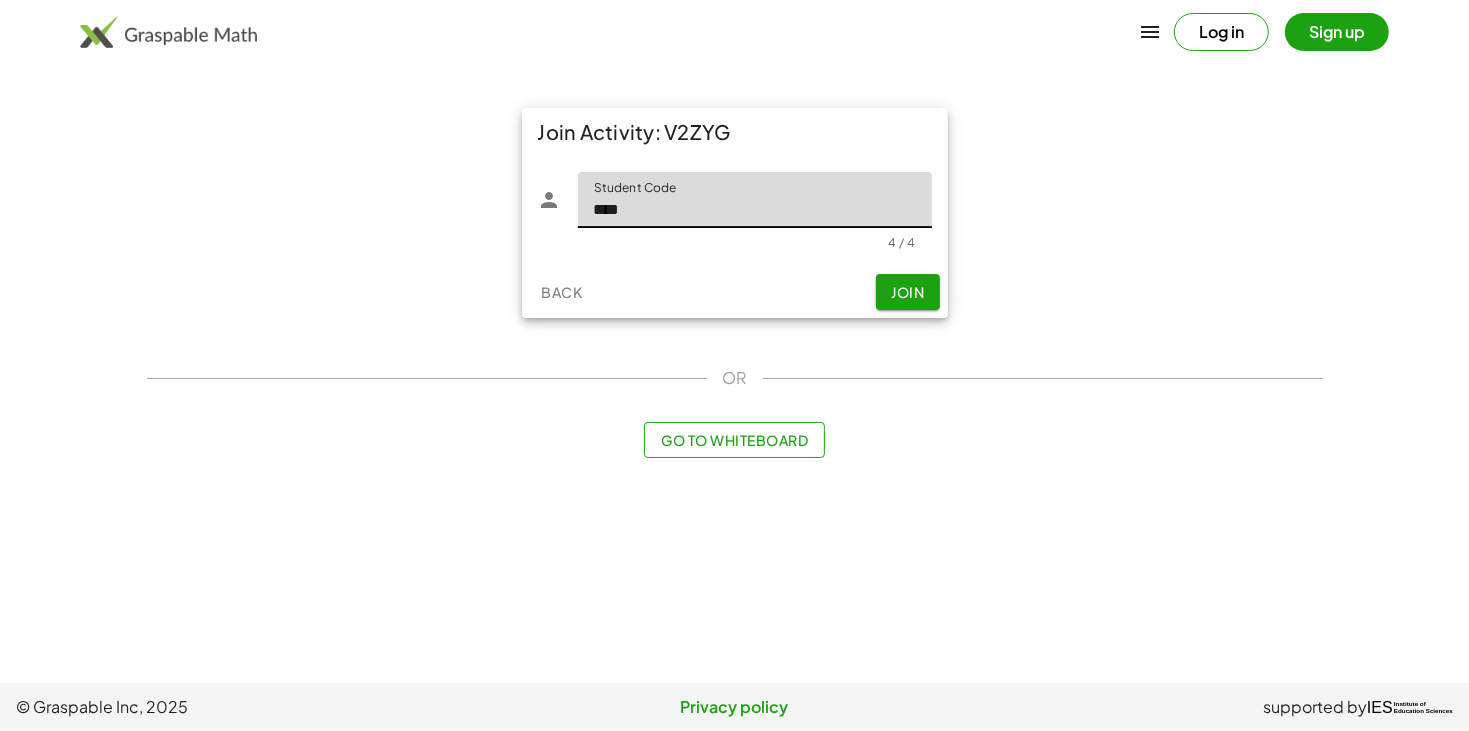 type on "****" 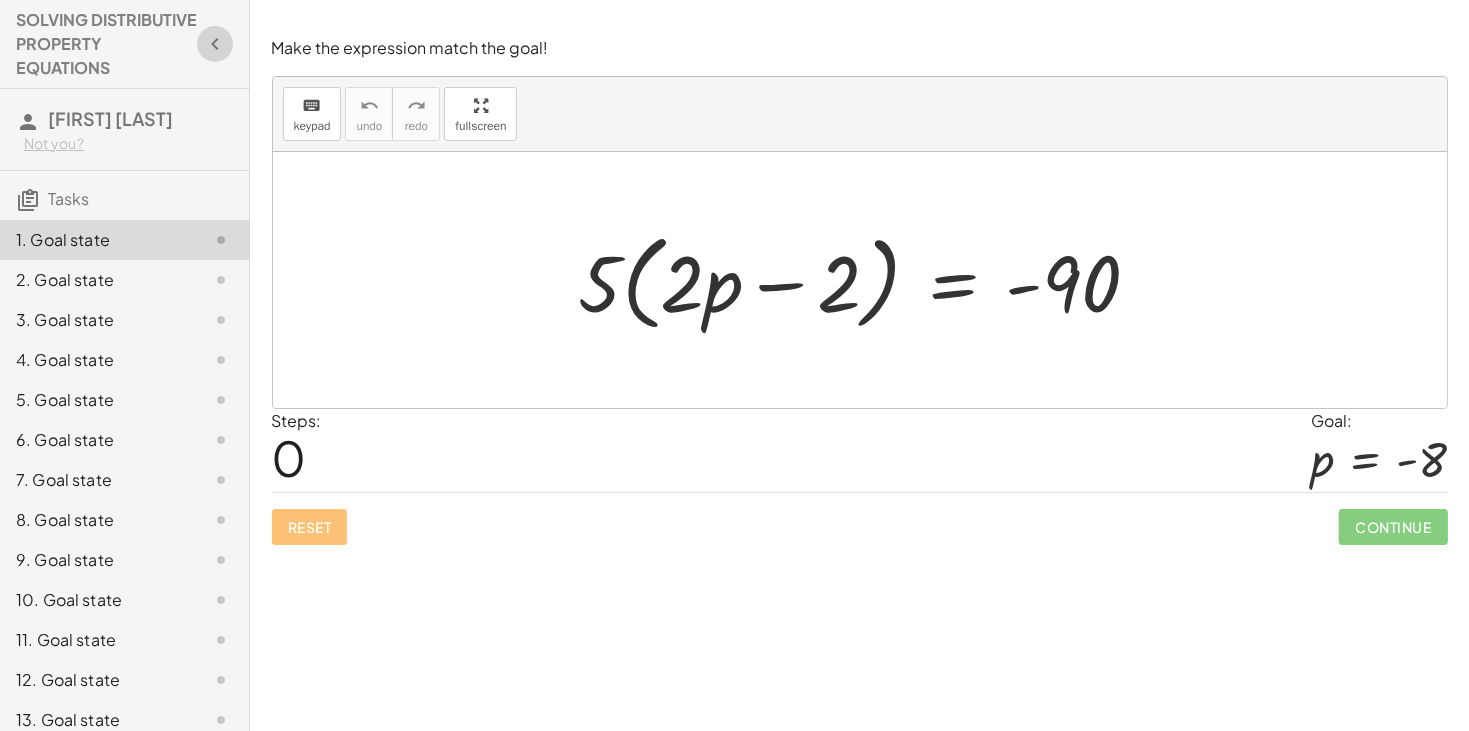 click 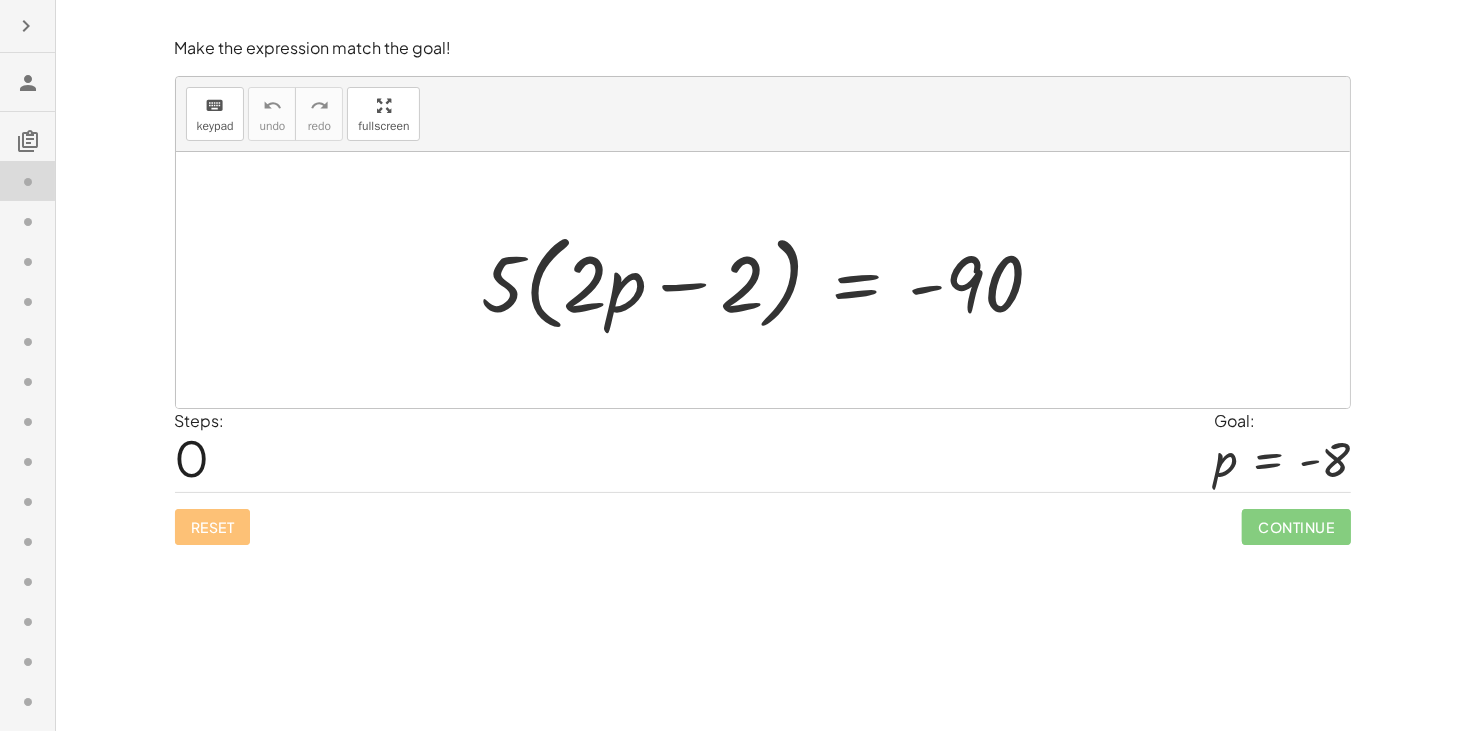 click at bounding box center [28, 83] 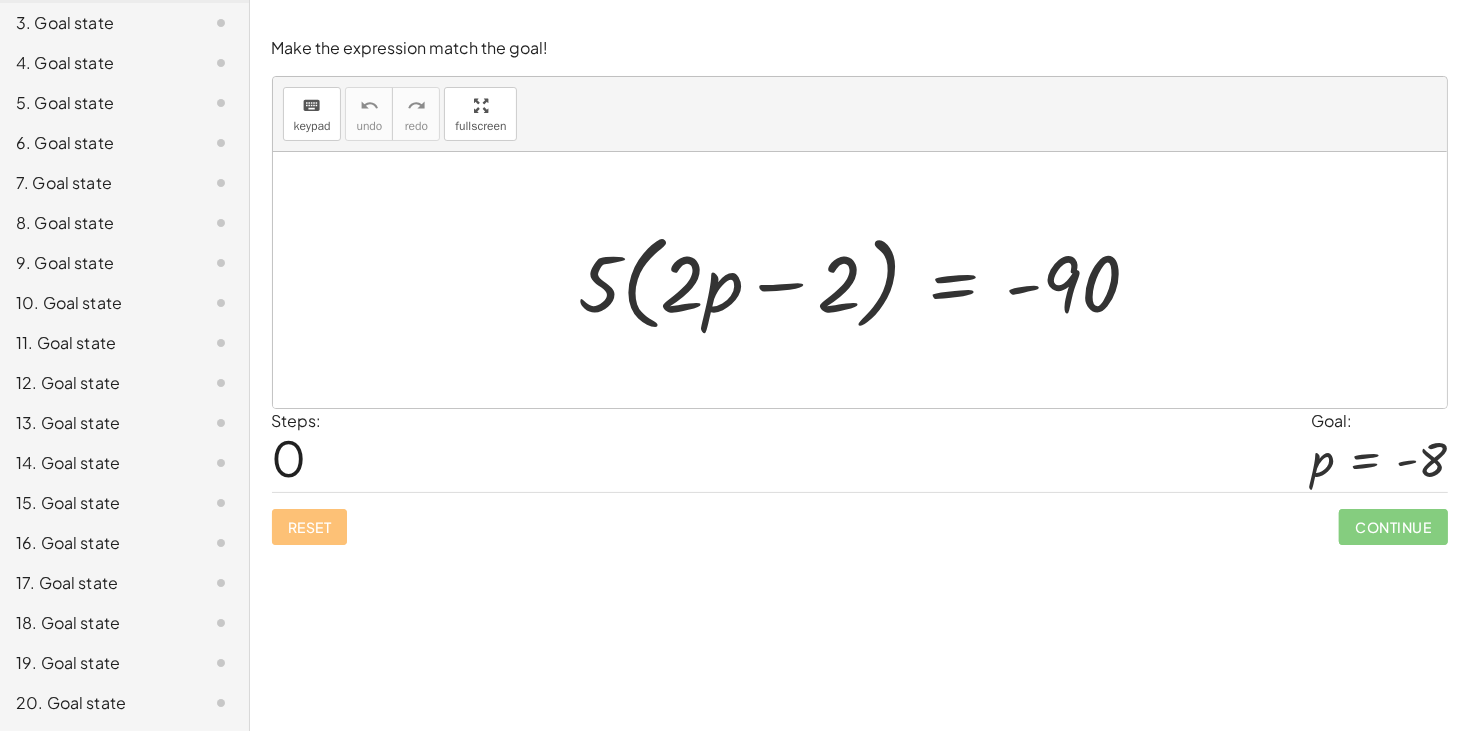 scroll, scrollTop: 0, scrollLeft: 0, axis: both 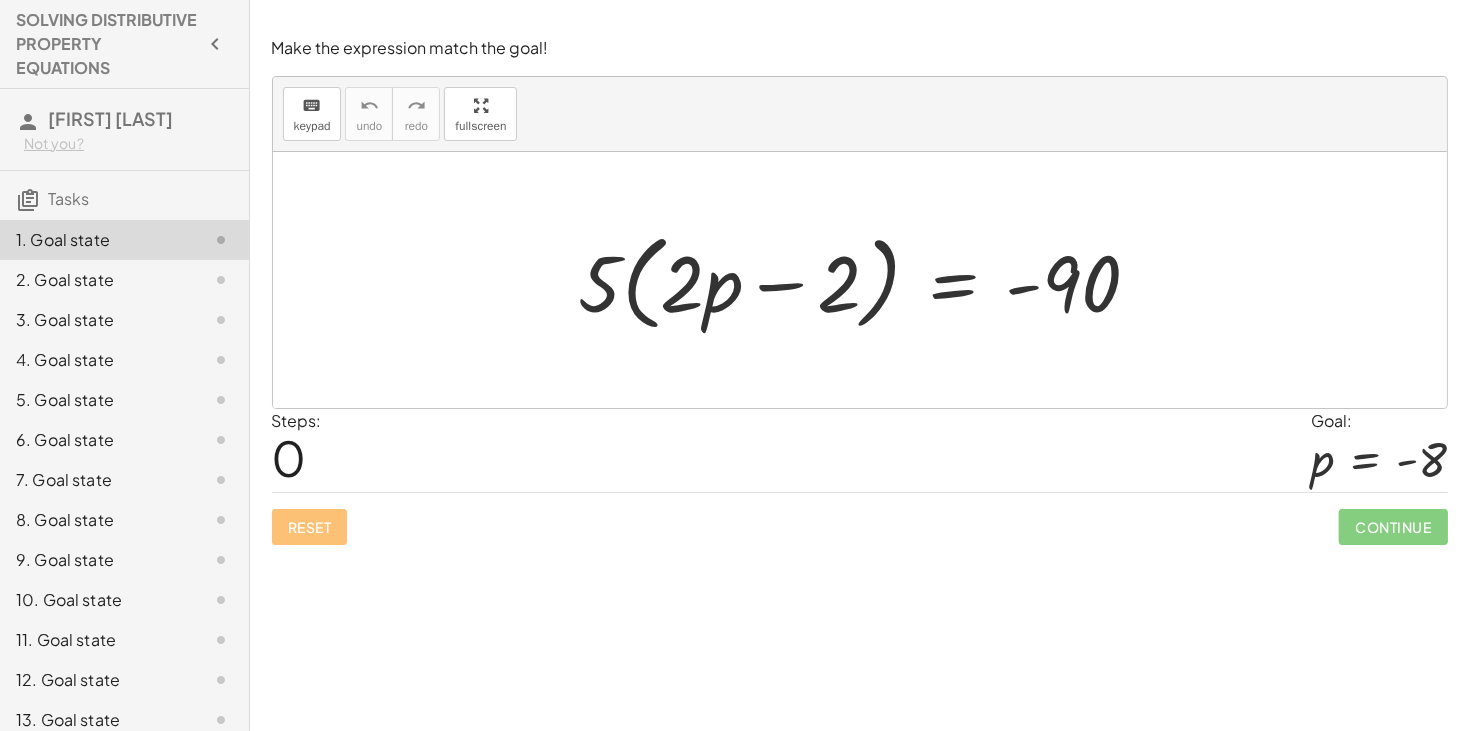 click on "Steps:  0" at bounding box center (297, 450) 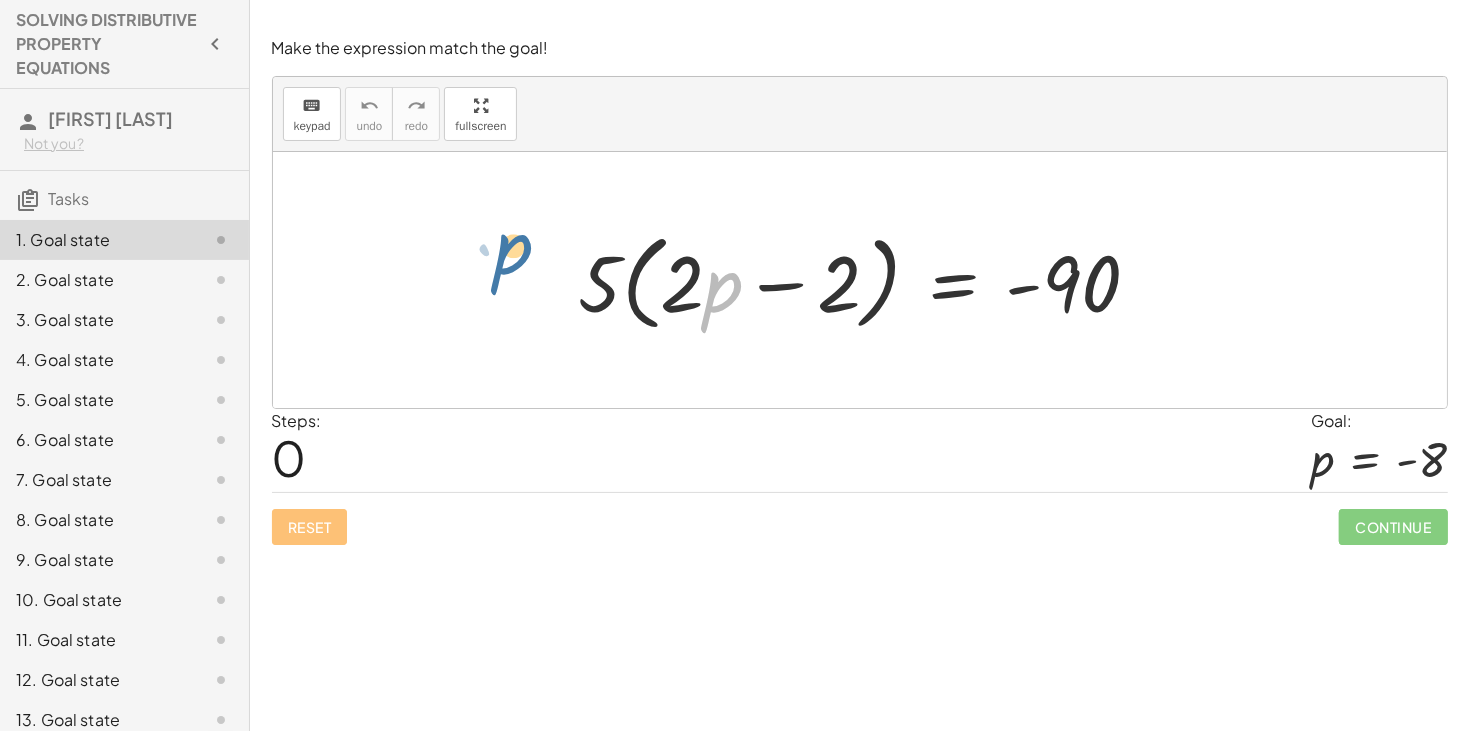 drag, startPoint x: 725, startPoint y: 269, endPoint x: 566, endPoint y: 255, distance: 159.61516 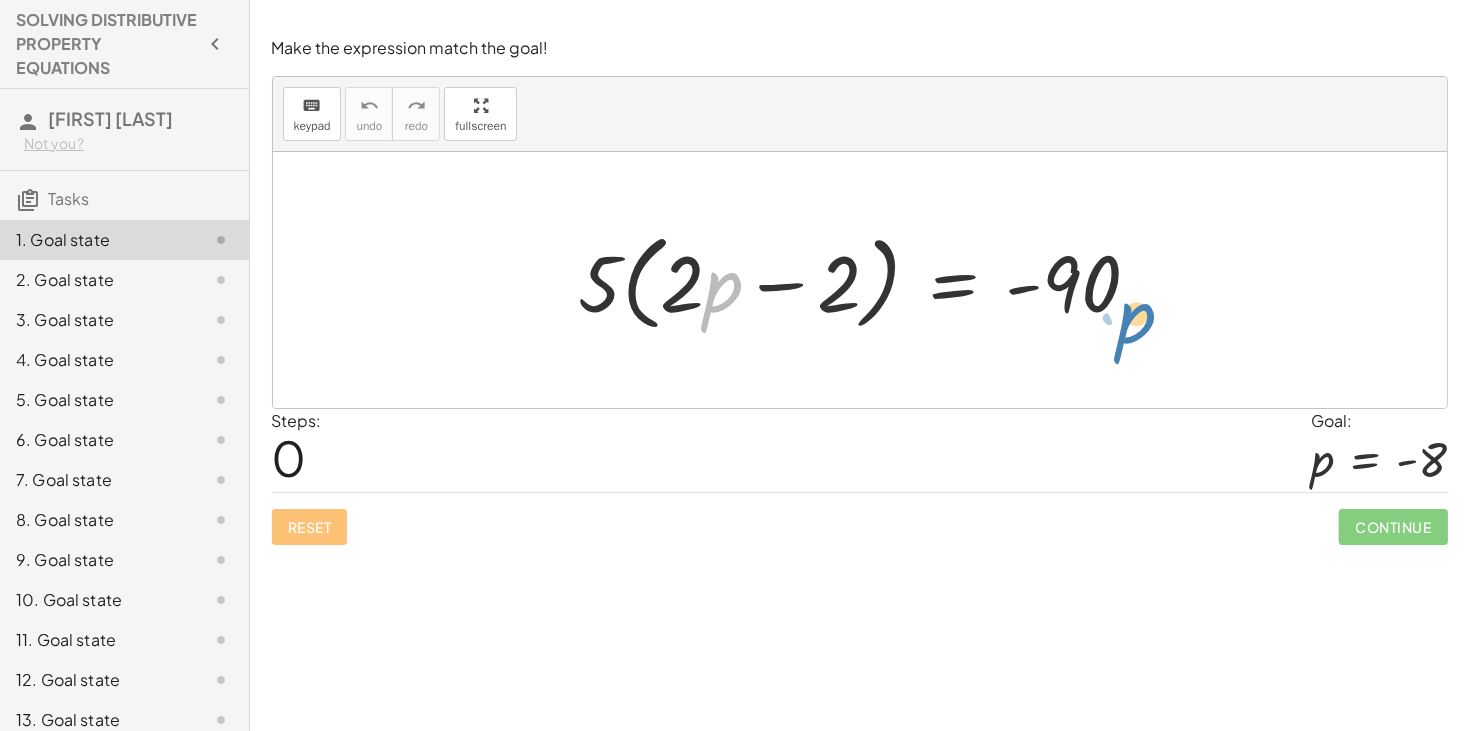 drag, startPoint x: 725, startPoint y: 285, endPoint x: 1141, endPoint y: 310, distance: 416.75052 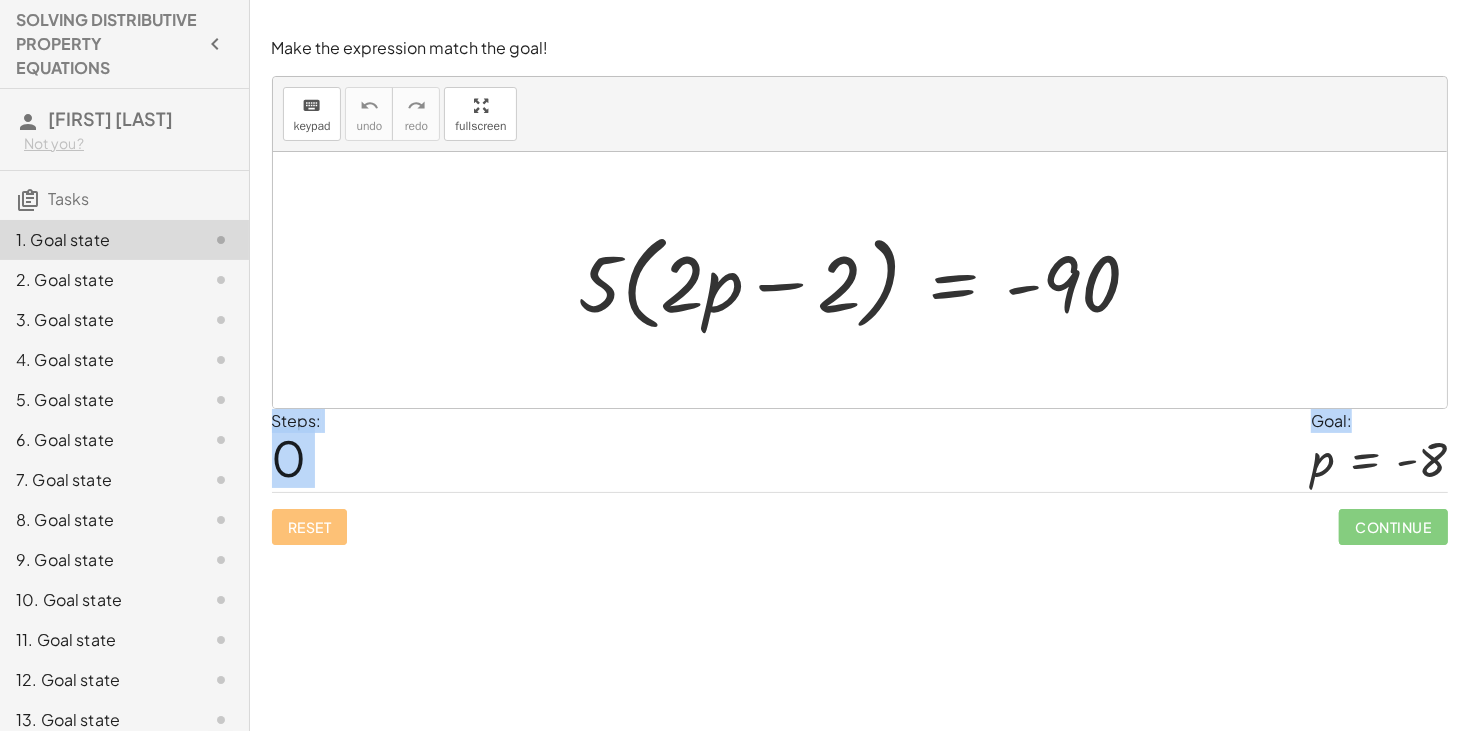 drag, startPoint x: 1316, startPoint y: 462, endPoint x: 1205, endPoint y: 327, distance: 174.77414 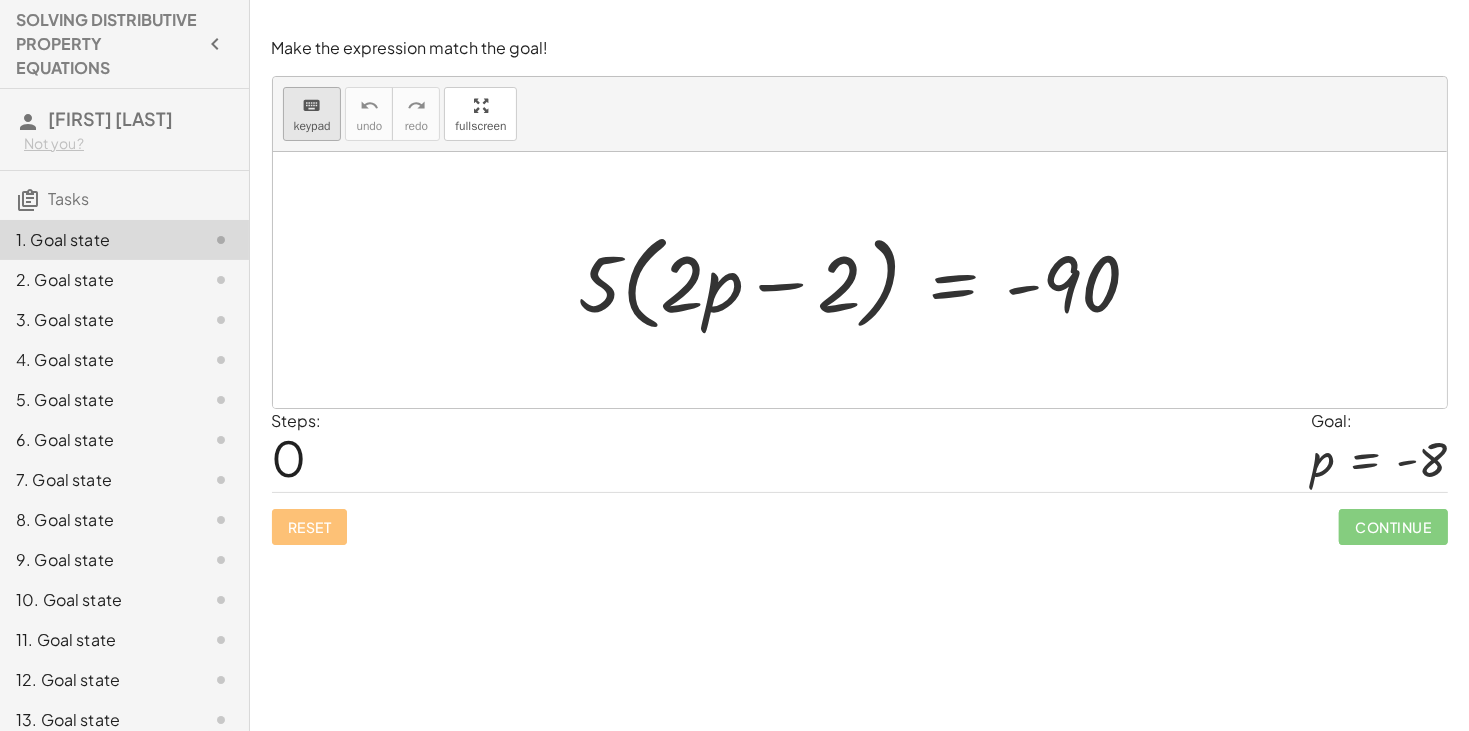 click on "keypad" at bounding box center [312, 126] 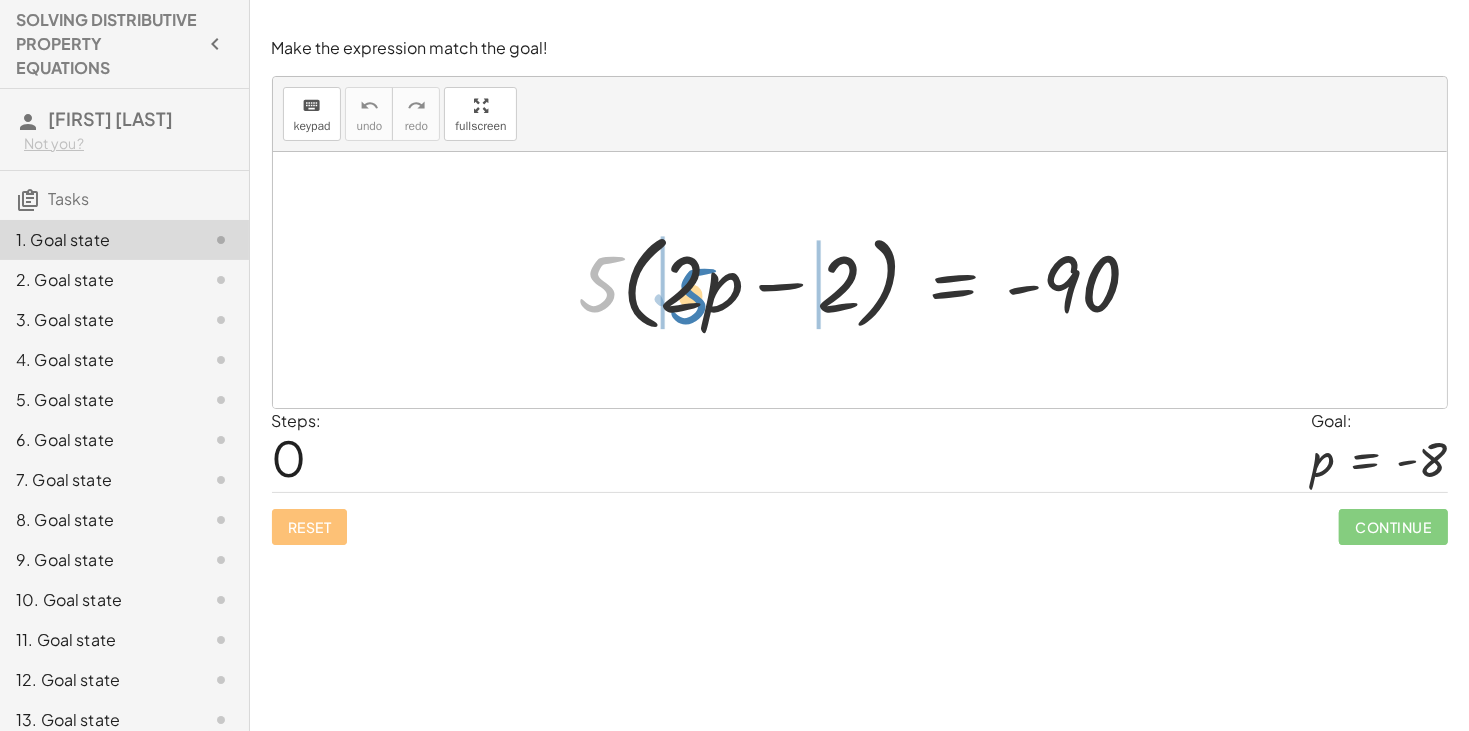 drag, startPoint x: 597, startPoint y: 295, endPoint x: 683, endPoint y: 301, distance: 86.209045 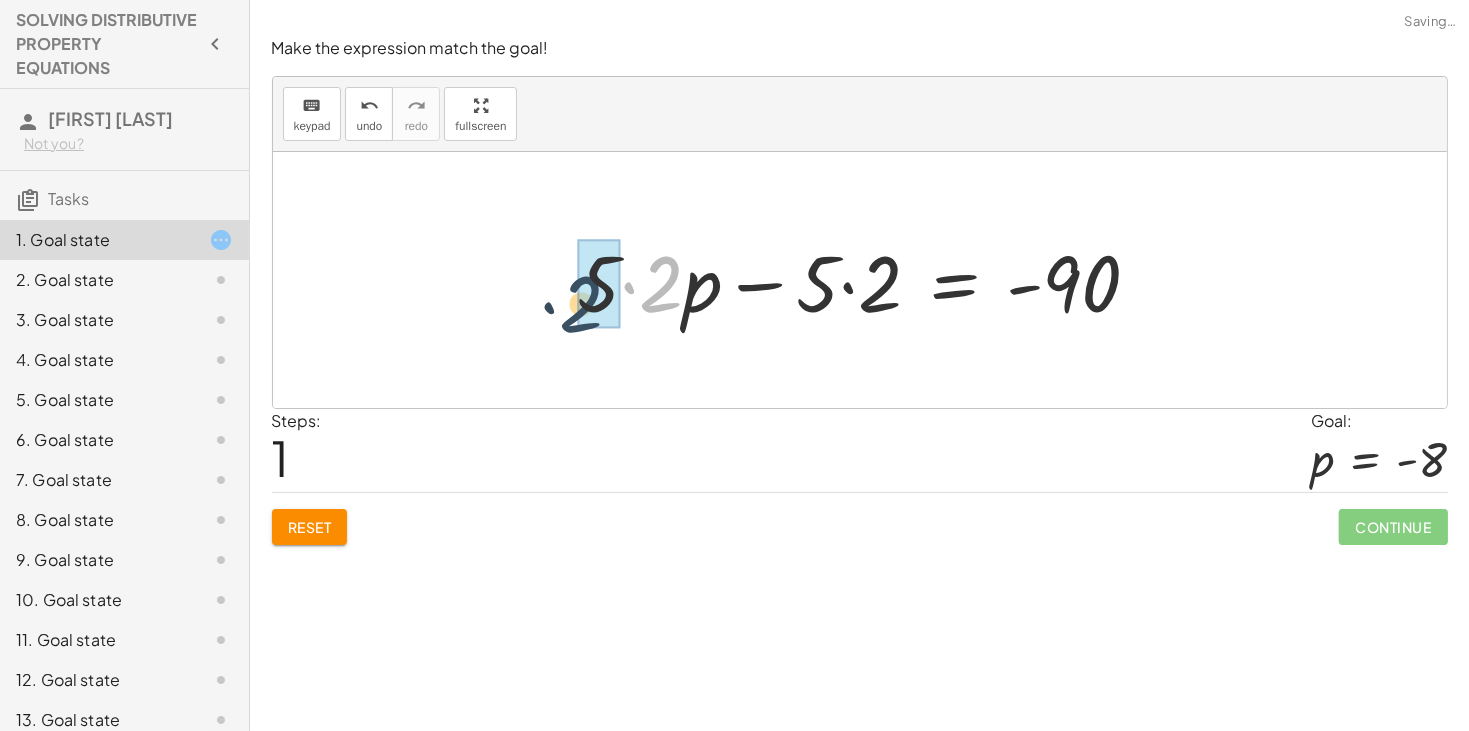 drag, startPoint x: 661, startPoint y: 272, endPoint x: 581, endPoint y: 284, distance: 80.895 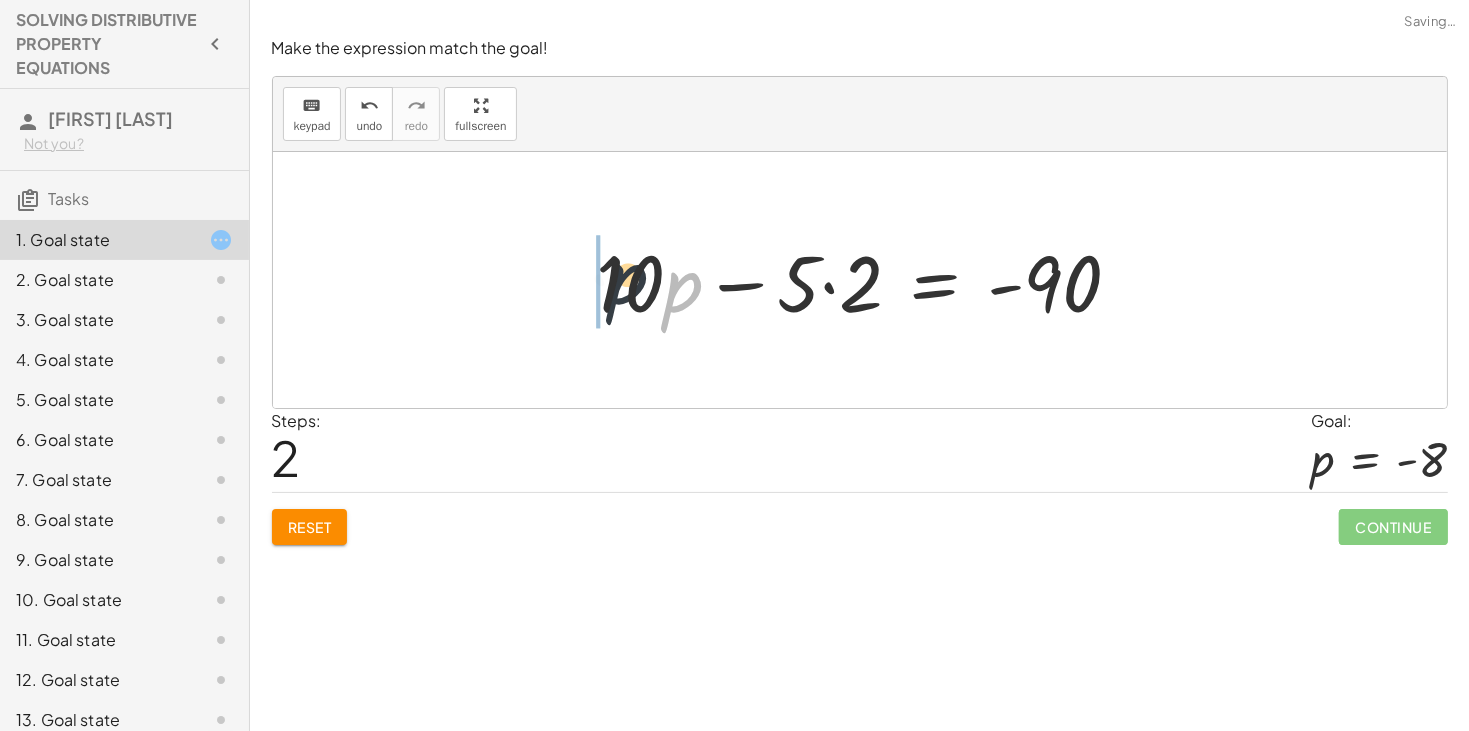drag, startPoint x: 667, startPoint y: 308, endPoint x: 600, endPoint y: 299, distance: 67.601776 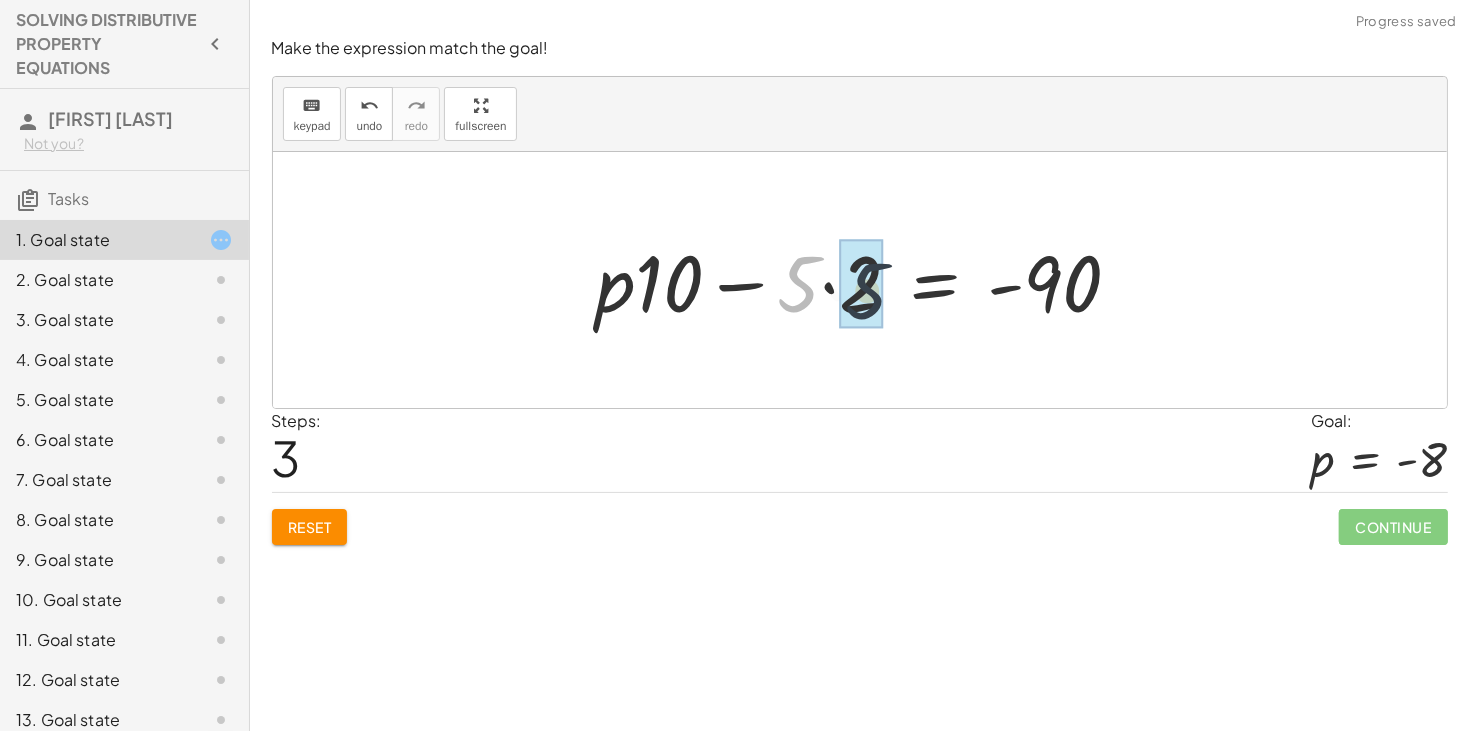 drag, startPoint x: 808, startPoint y: 289, endPoint x: 880, endPoint y: 290, distance: 72.00694 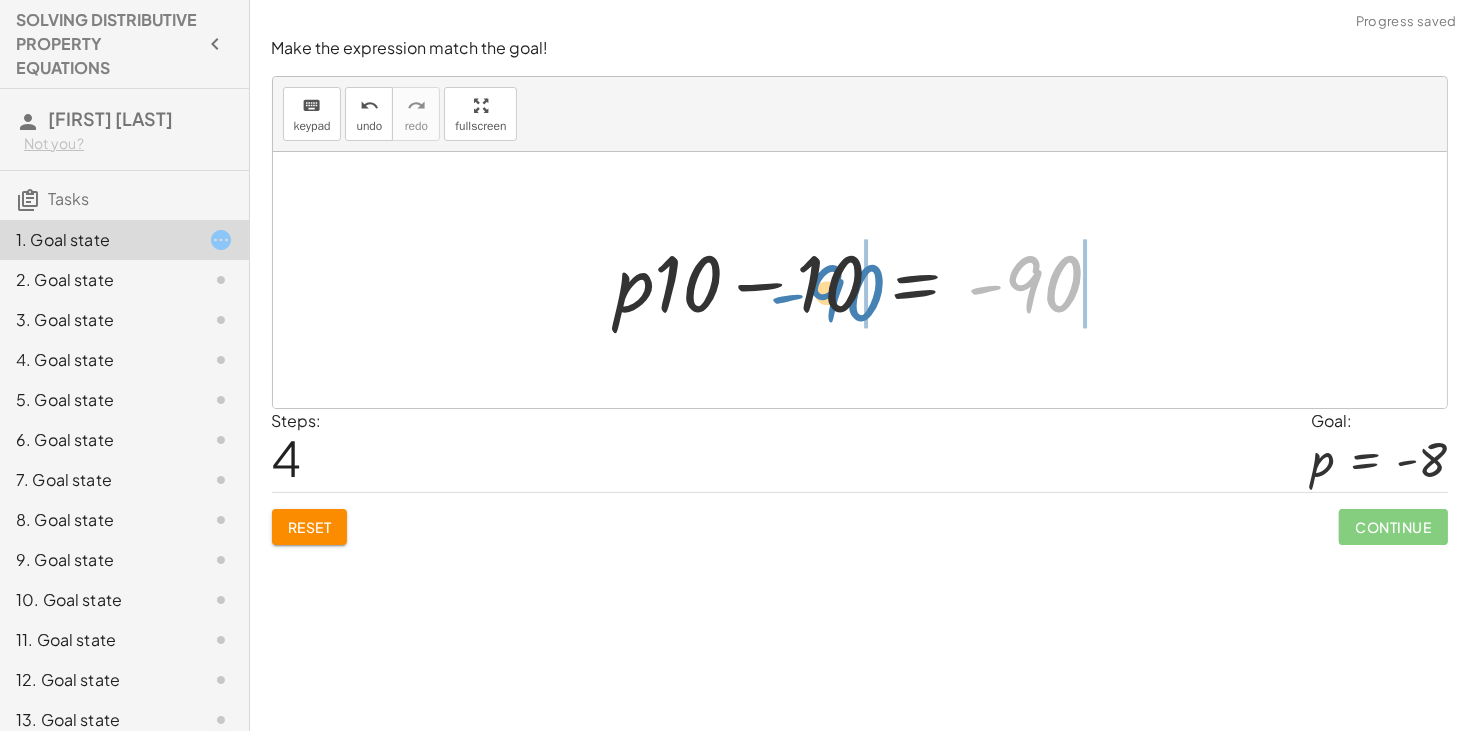 drag, startPoint x: 1024, startPoint y: 291, endPoint x: 826, endPoint y: 299, distance: 198.16154 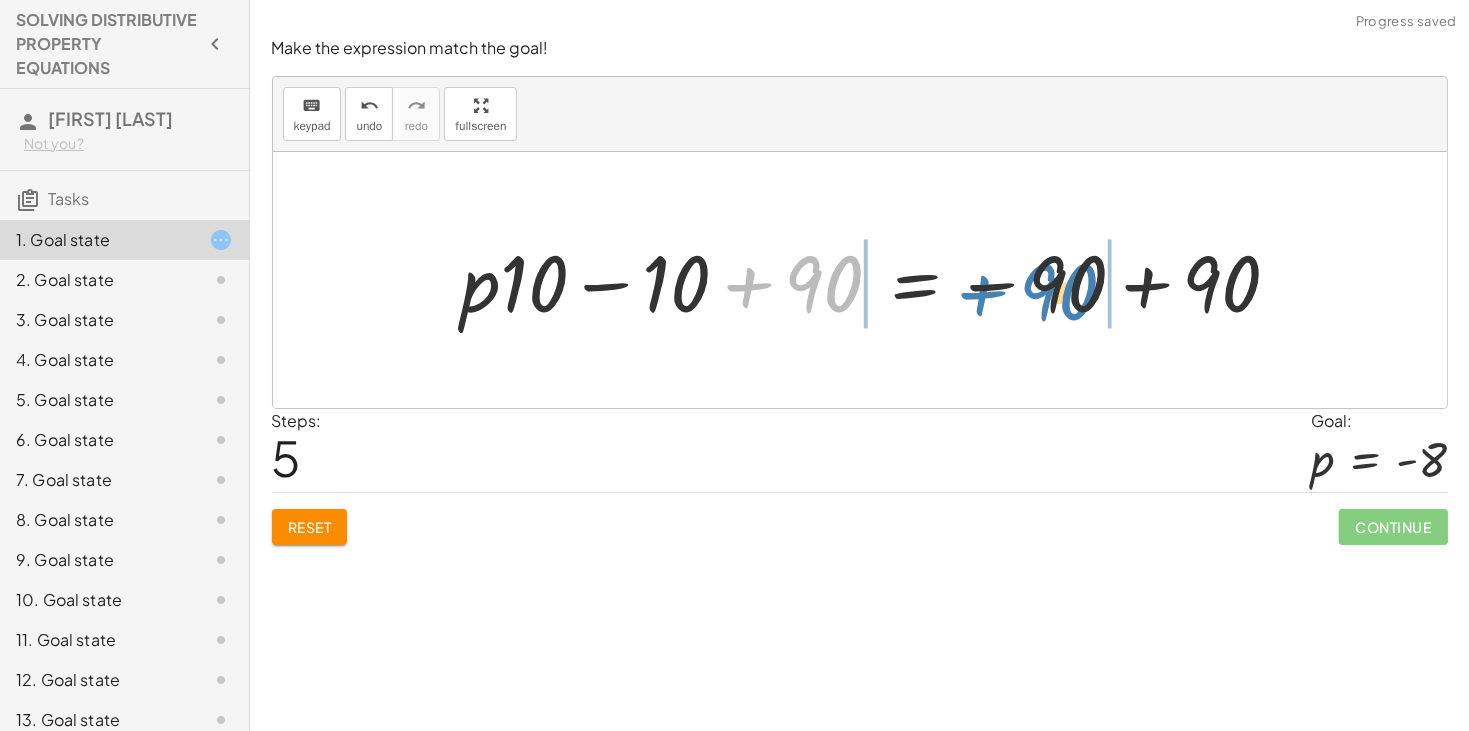 drag, startPoint x: 826, startPoint y: 298, endPoint x: 1070, endPoint y: 302, distance: 244.03279 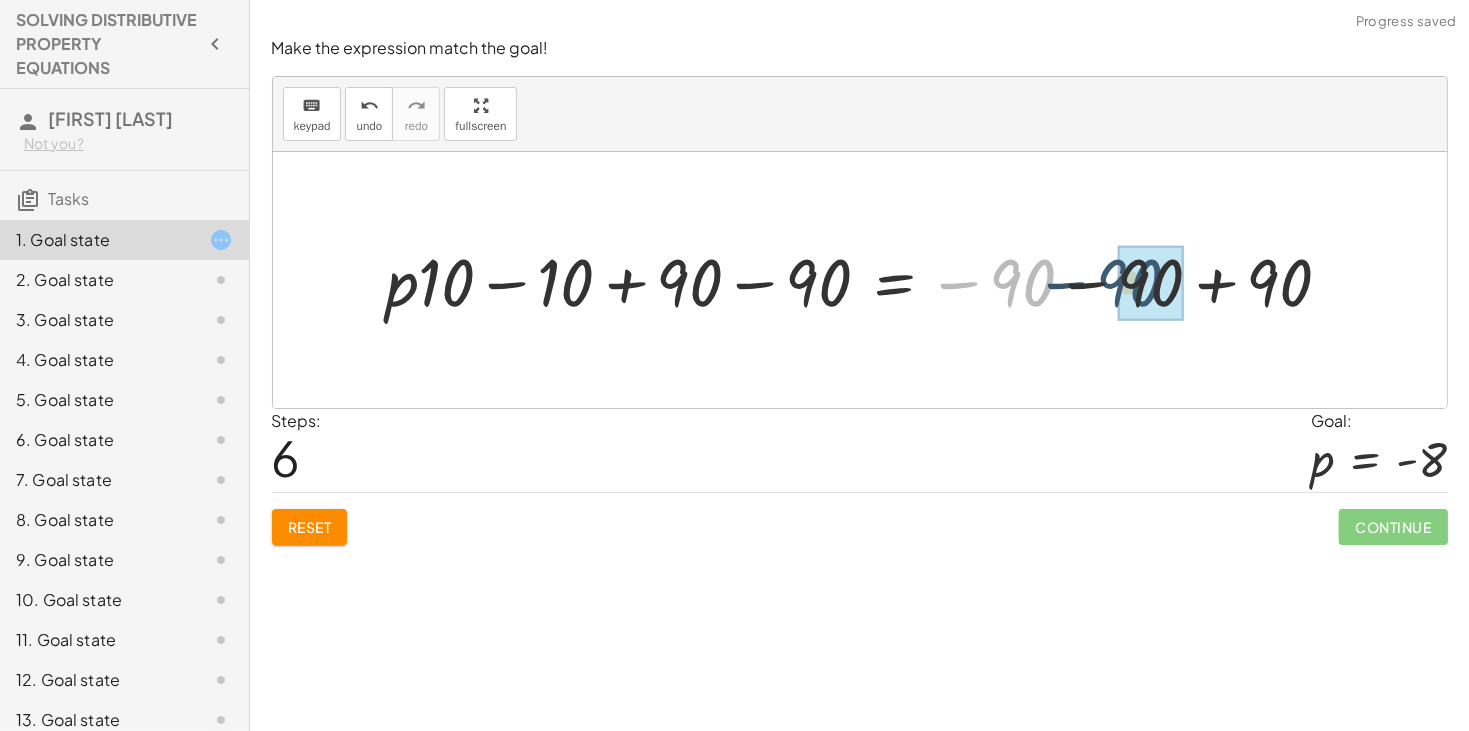 drag, startPoint x: 1042, startPoint y: 284, endPoint x: 1151, endPoint y: 284, distance: 109 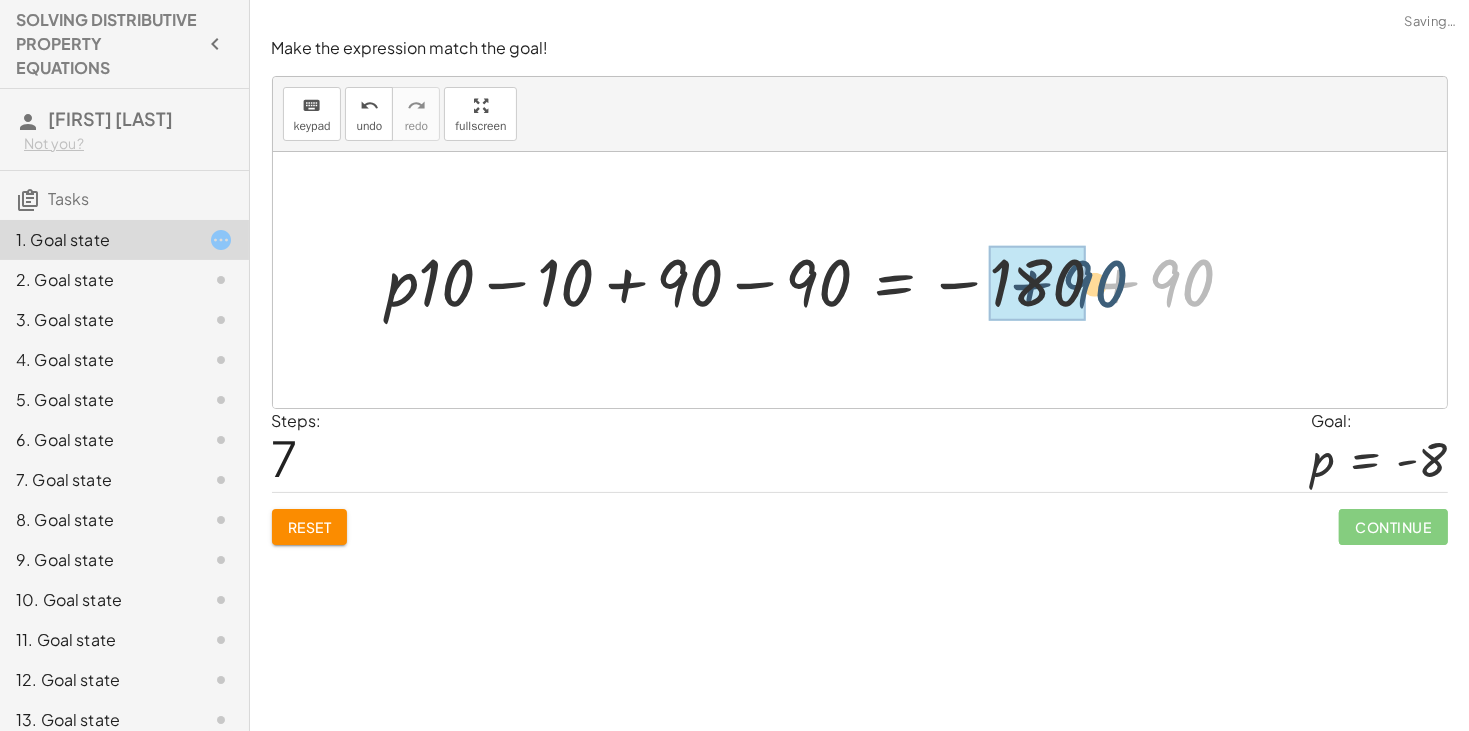 drag, startPoint x: 1162, startPoint y: 282, endPoint x: 1068, endPoint y: 283, distance: 94.00532 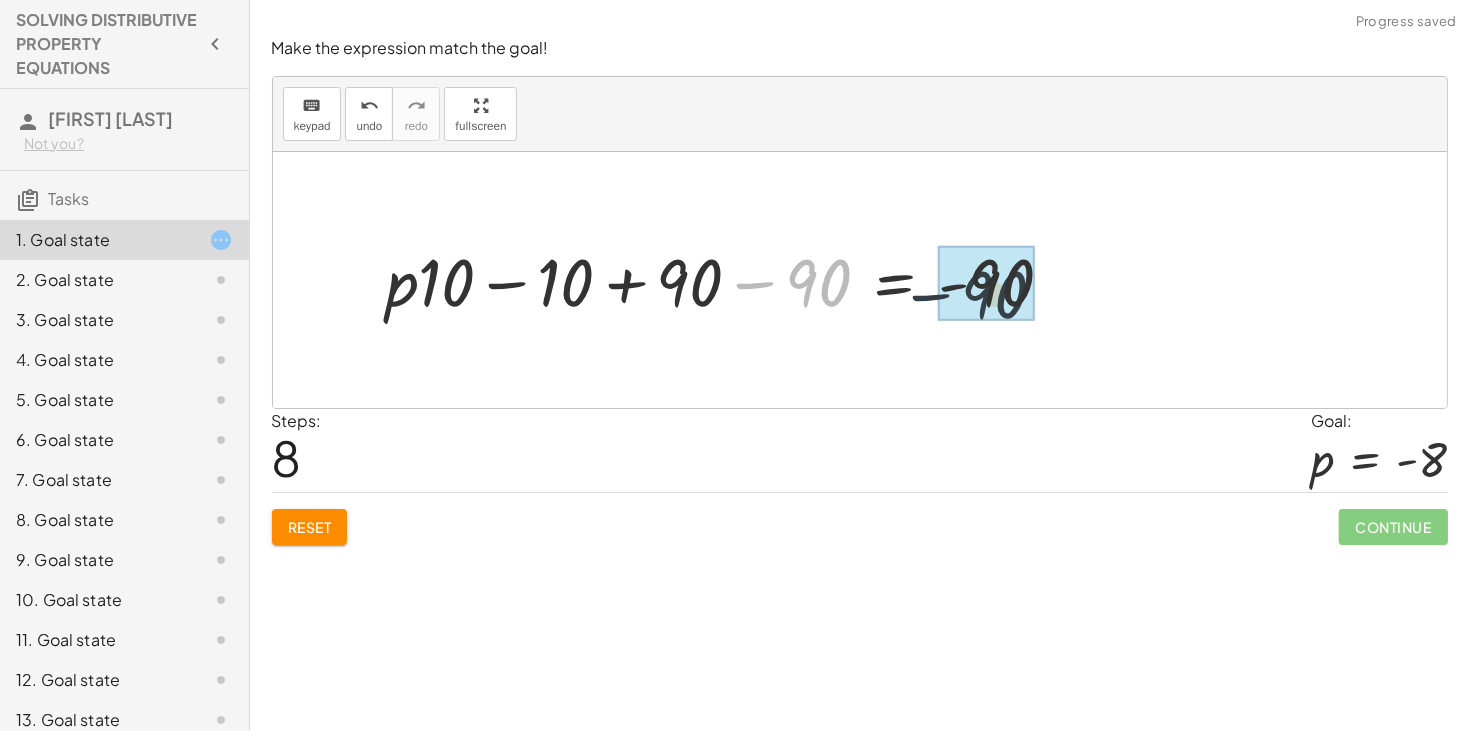 drag, startPoint x: 813, startPoint y: 277, endPoint x: 999, endPoint y: 293, distance: 186.6869 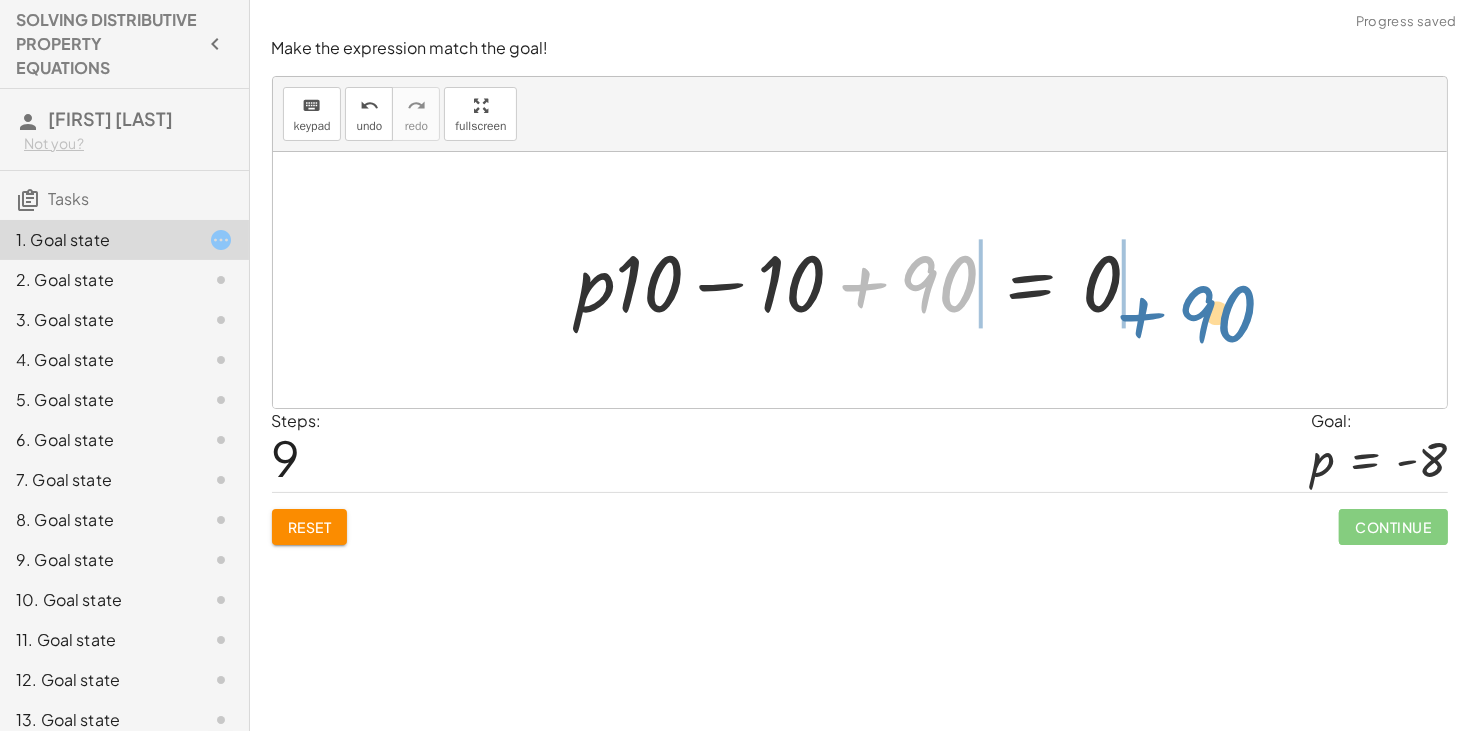 drag, startPoint x: 927, startPoint y: 290, endPoint x: 1197, endPoint y: 311, distance: 270.81543 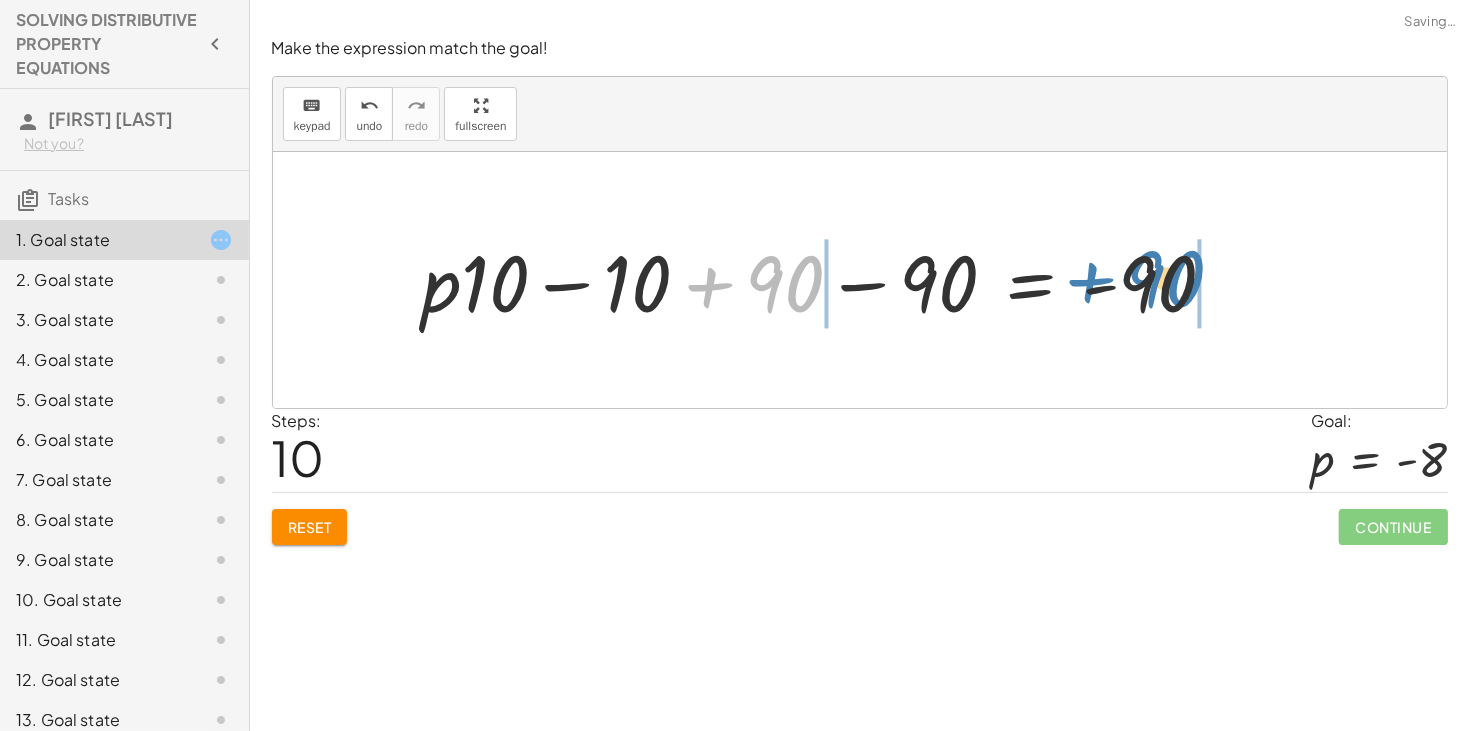drag, startPoint x: 776, startPoint y: 301, endPoint x: 1175, endPoint y: 299, distance: 399.005 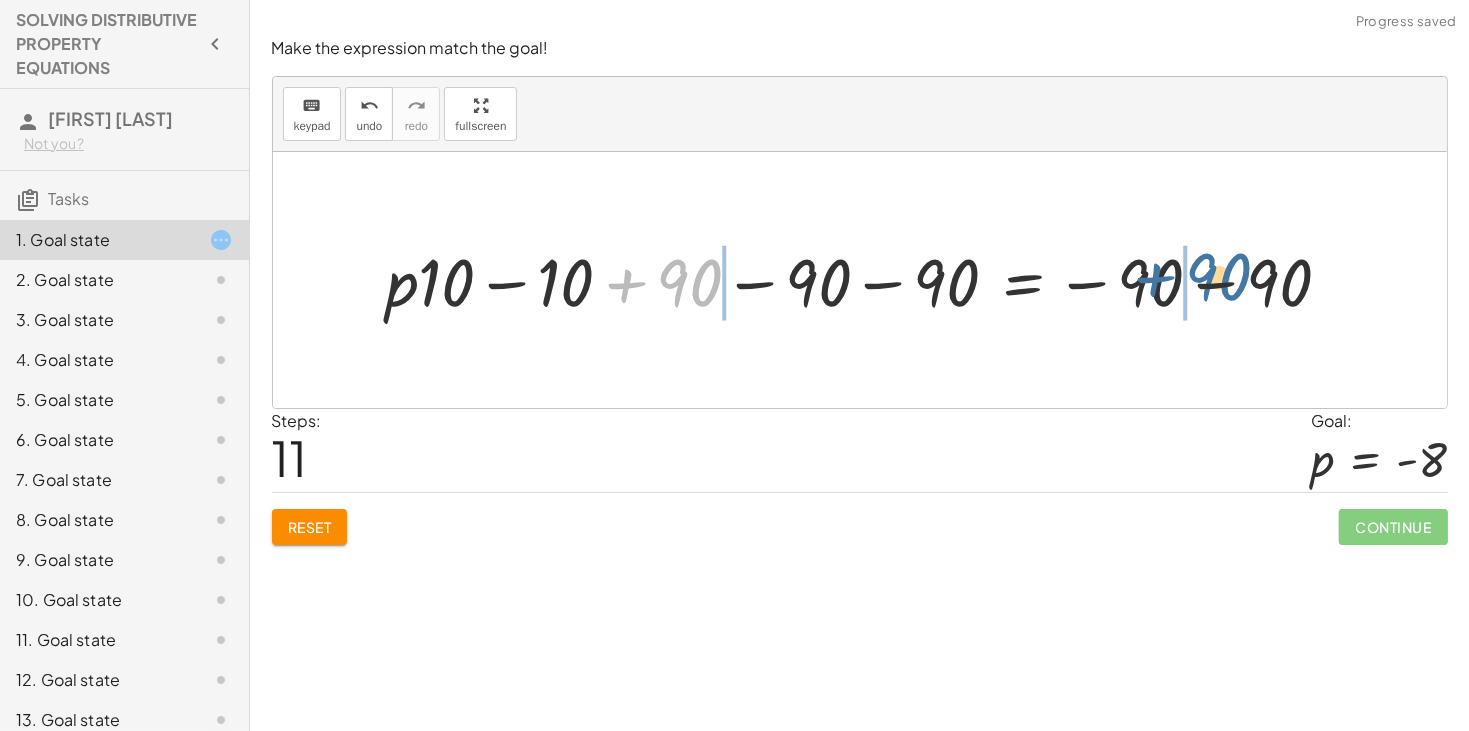 drag, startPoint x: 686, startPoint y: 277, endPoint x: 1217, endPoint y: 270, distance: 531.04614 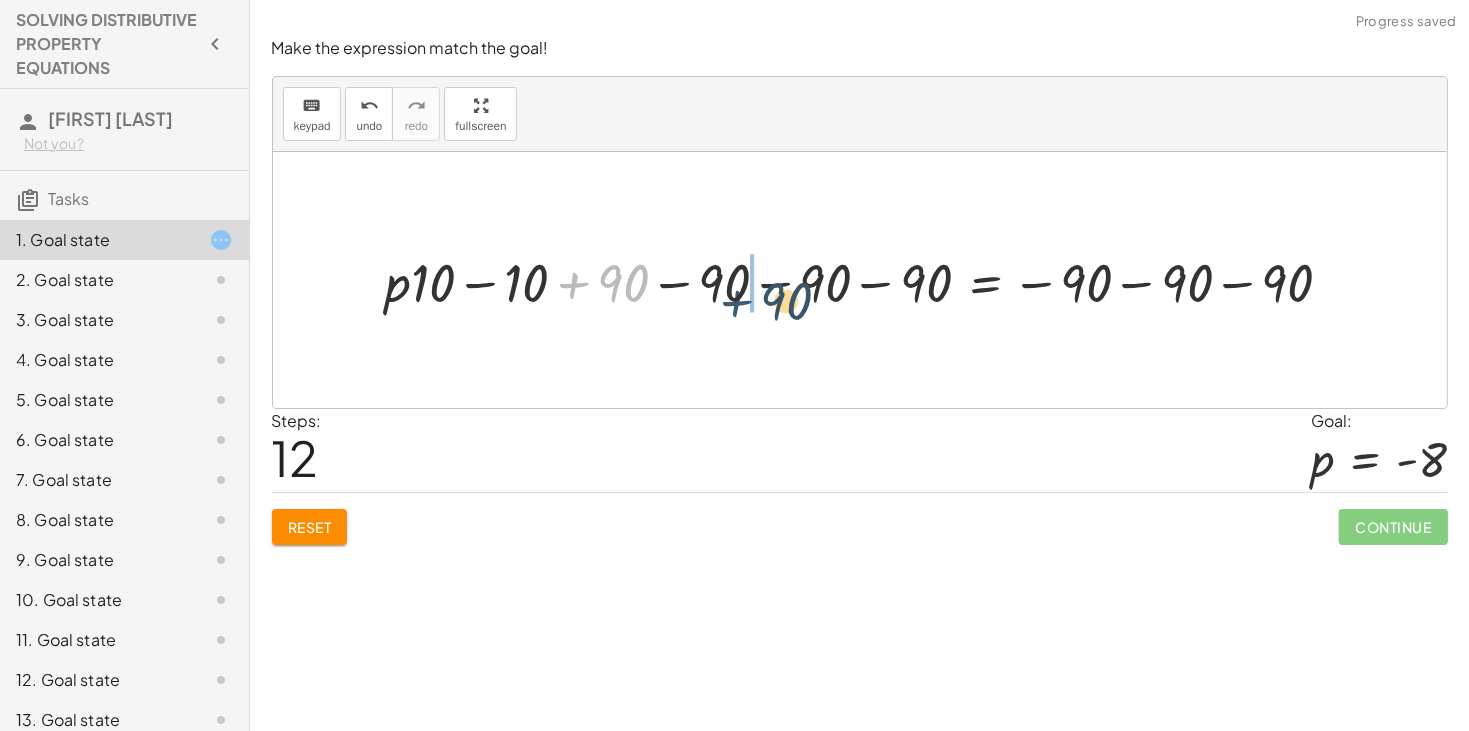 drag, startPoint x: 594, startPoint y: 286, endPoint x: 757, endPoint y: 302, distance: 163.78339 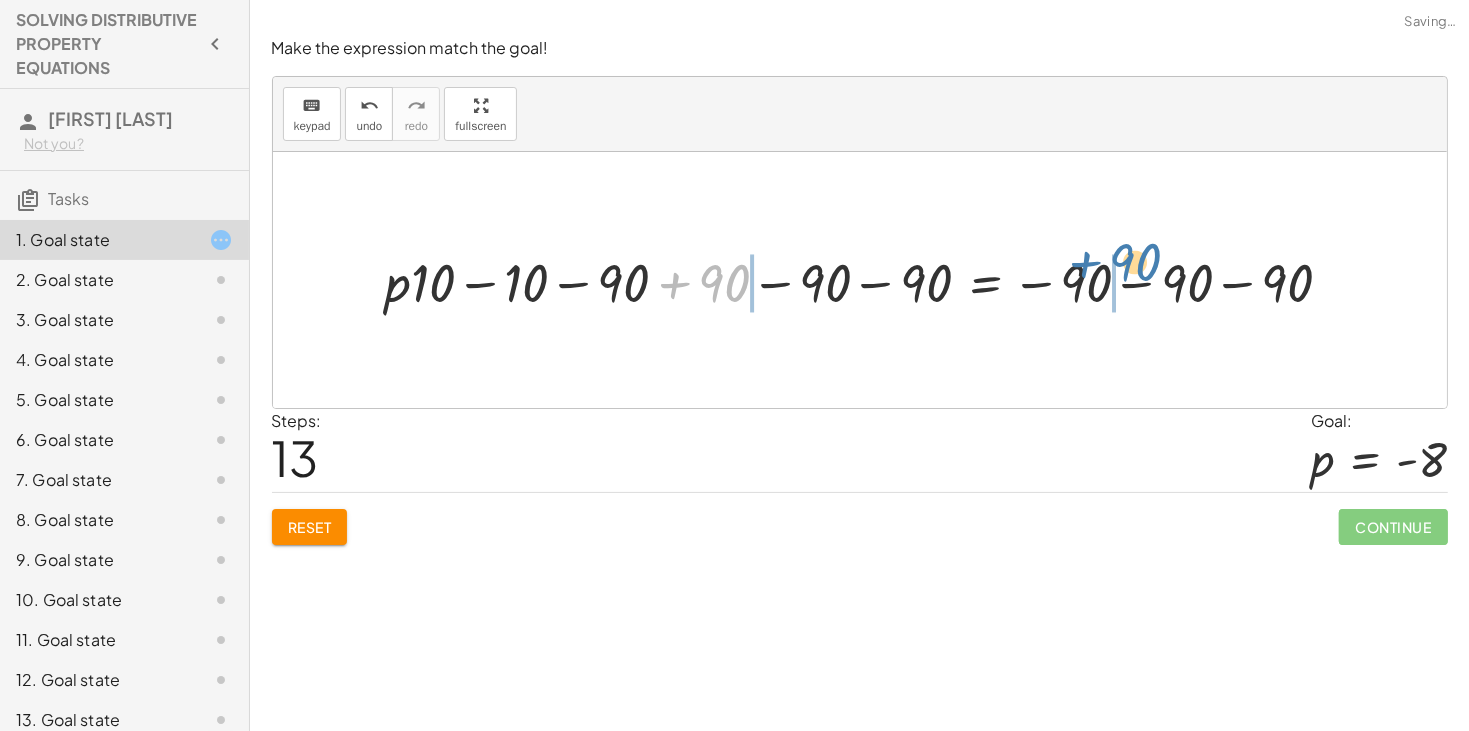 drag, startPoint x: 697, startPoint y: 285, endPoint x: 1110, endPoint y: 265, distance: 413.48398 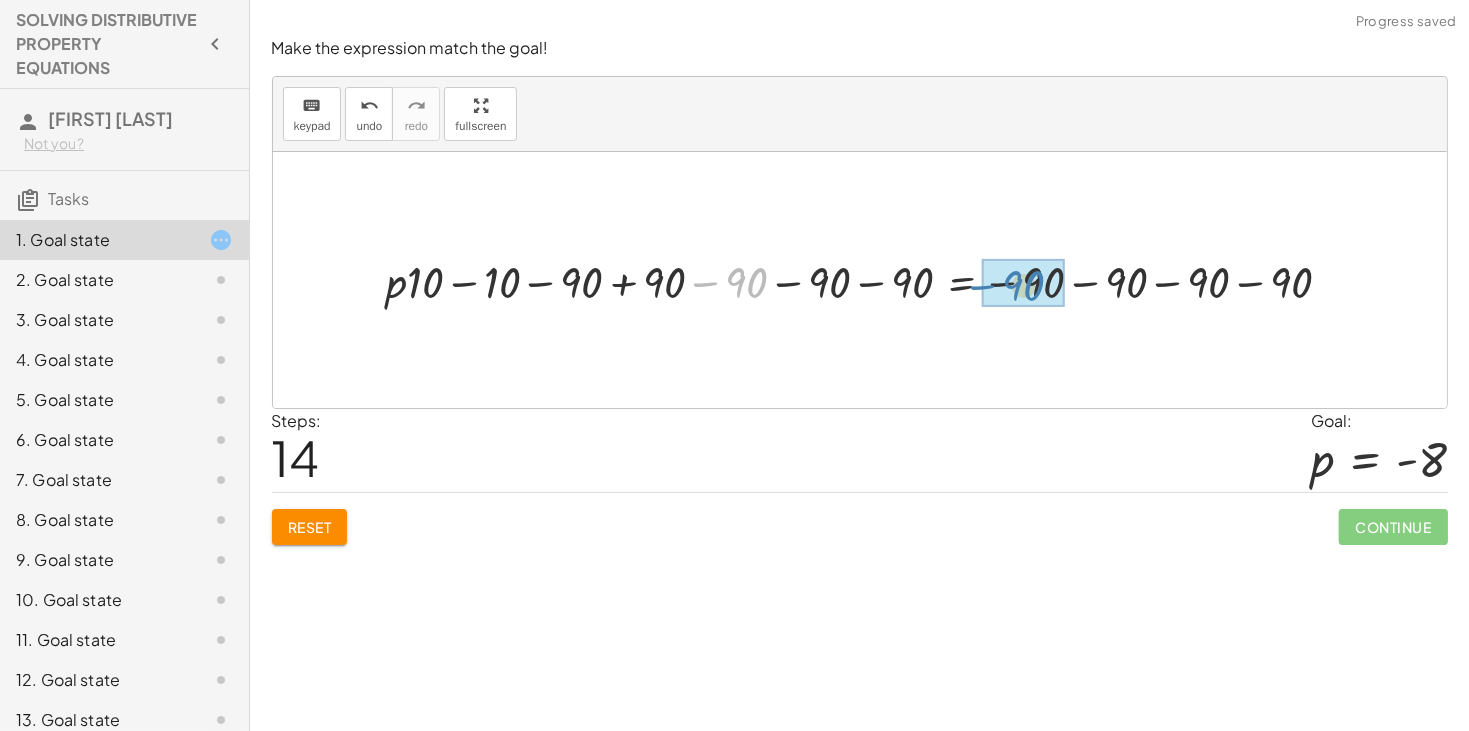 drag, startPoint x: 742, startPoint y: 284, endPoint x: 1002, endPoint y: 288, distance: 260.03076 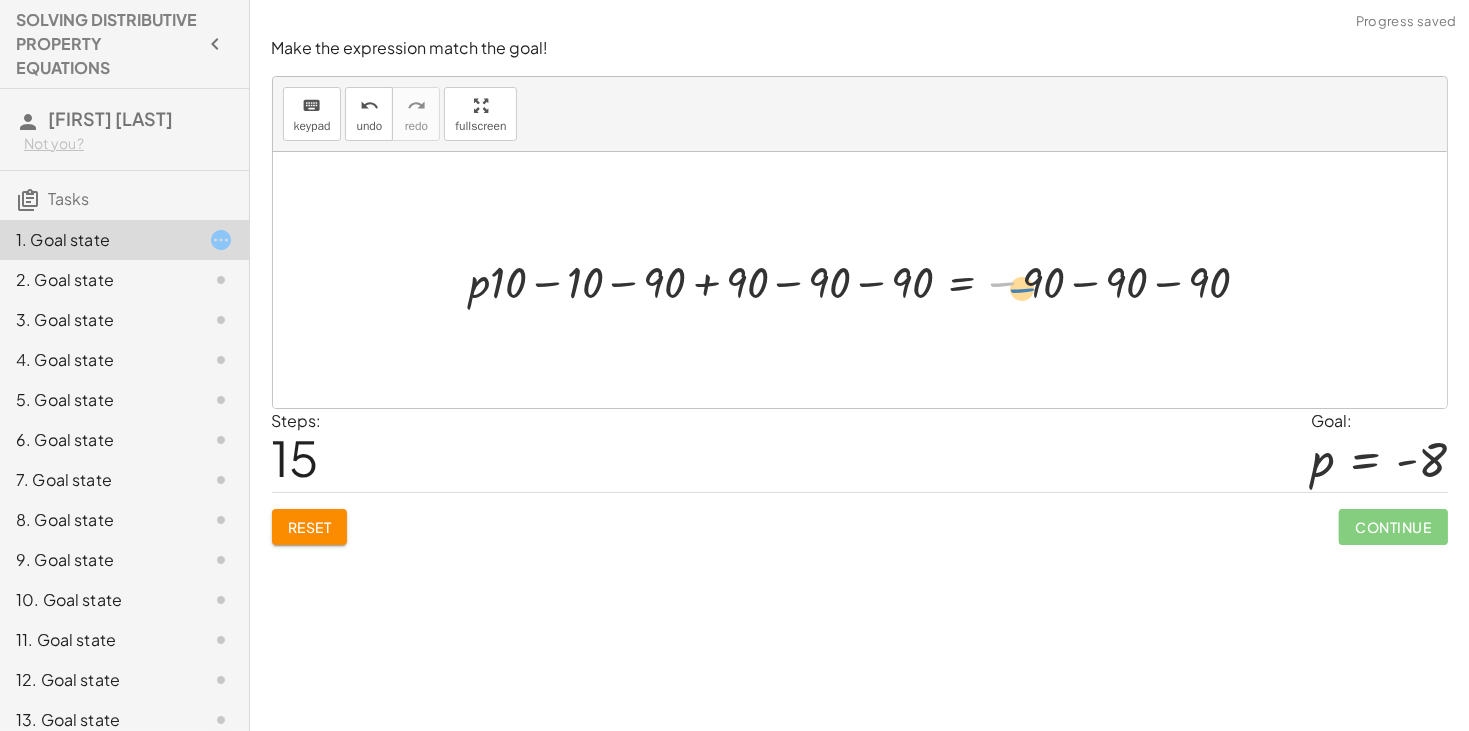 drag, startPoint x: 1018, startPoint y: 280, endPoint x: 1044, endPoint y: 284, distance: 26.305893 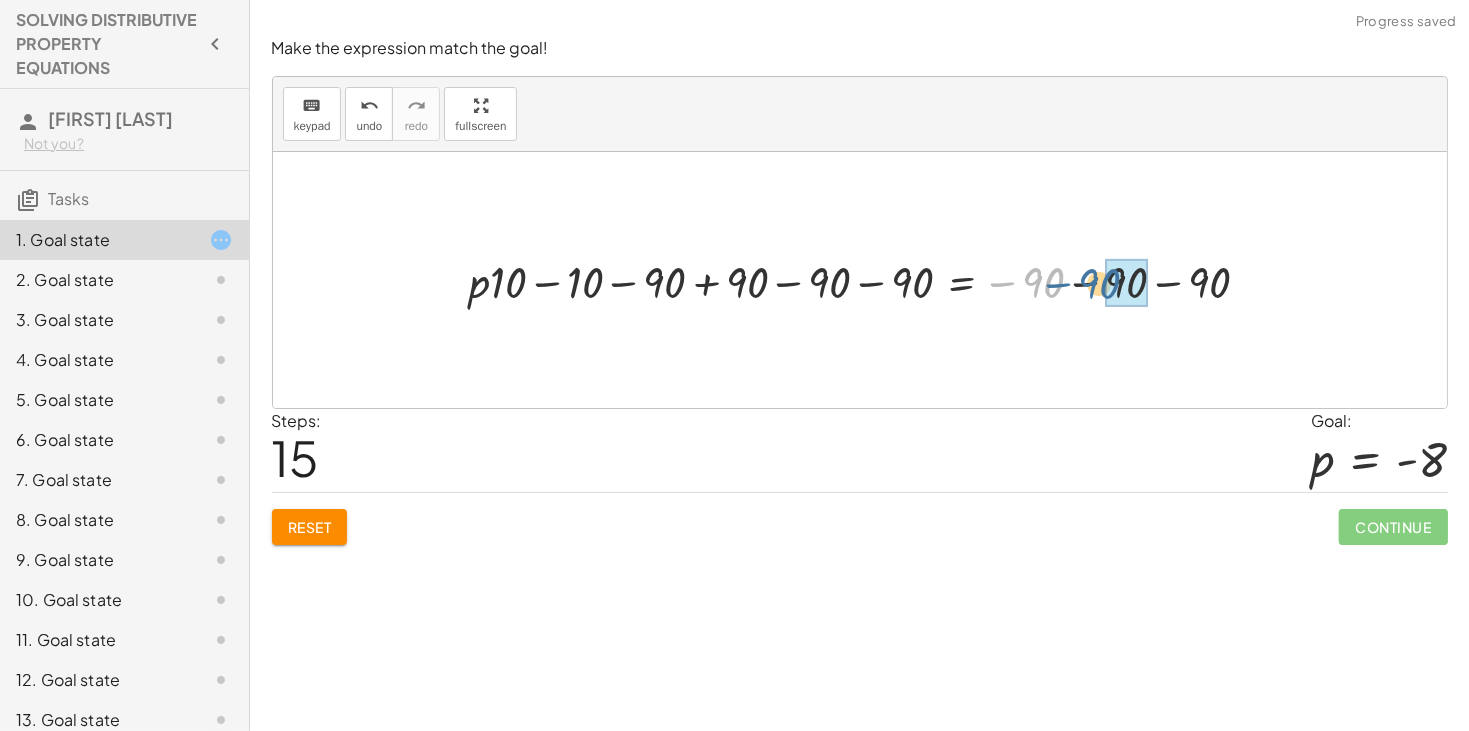 drag, startPoint x: 1049, startPoint y: 281, endPoint x: 1122, endPoint y: 282, distance: 73.00685 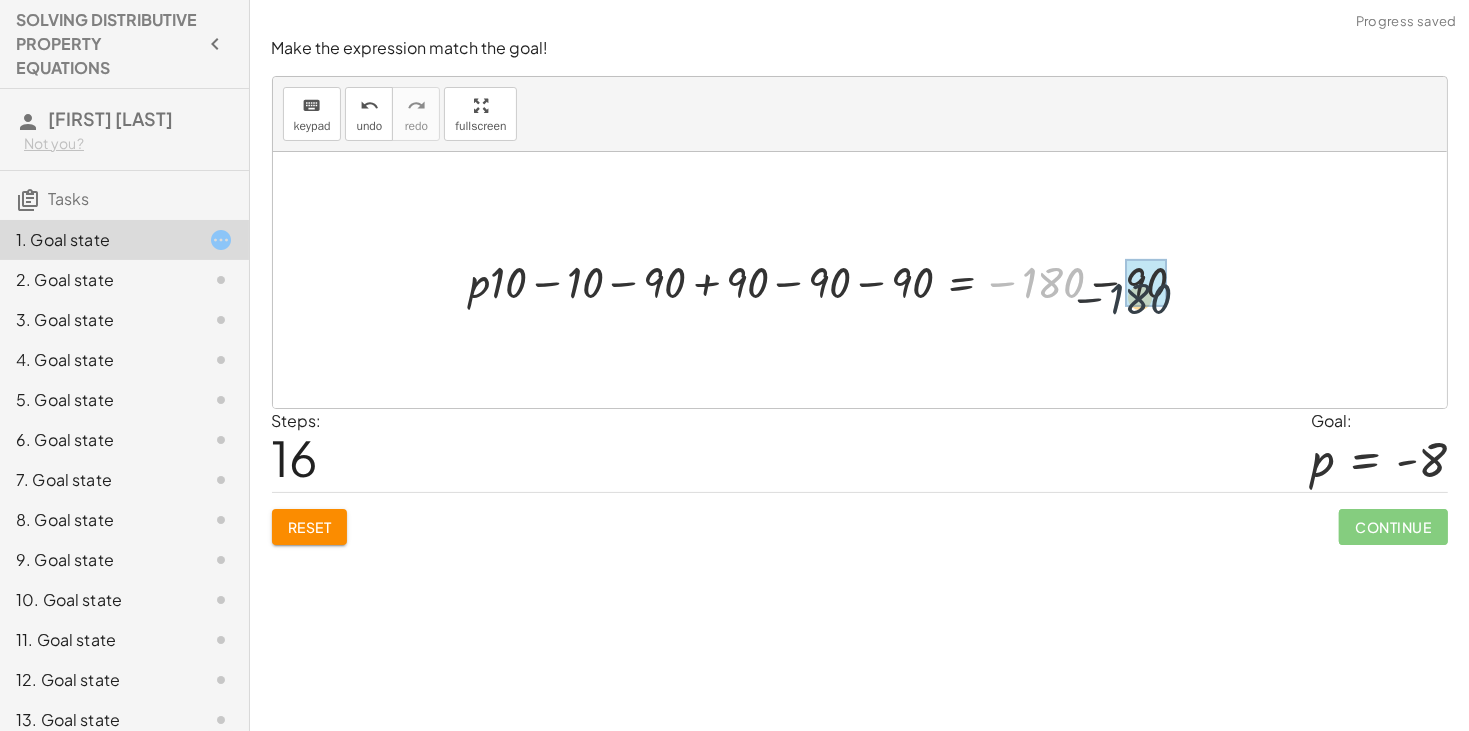 drag, startPoint x: 1056, startPoint y: 277, endPoint x: 1158, endPoint y: 291, distance: 102.9563 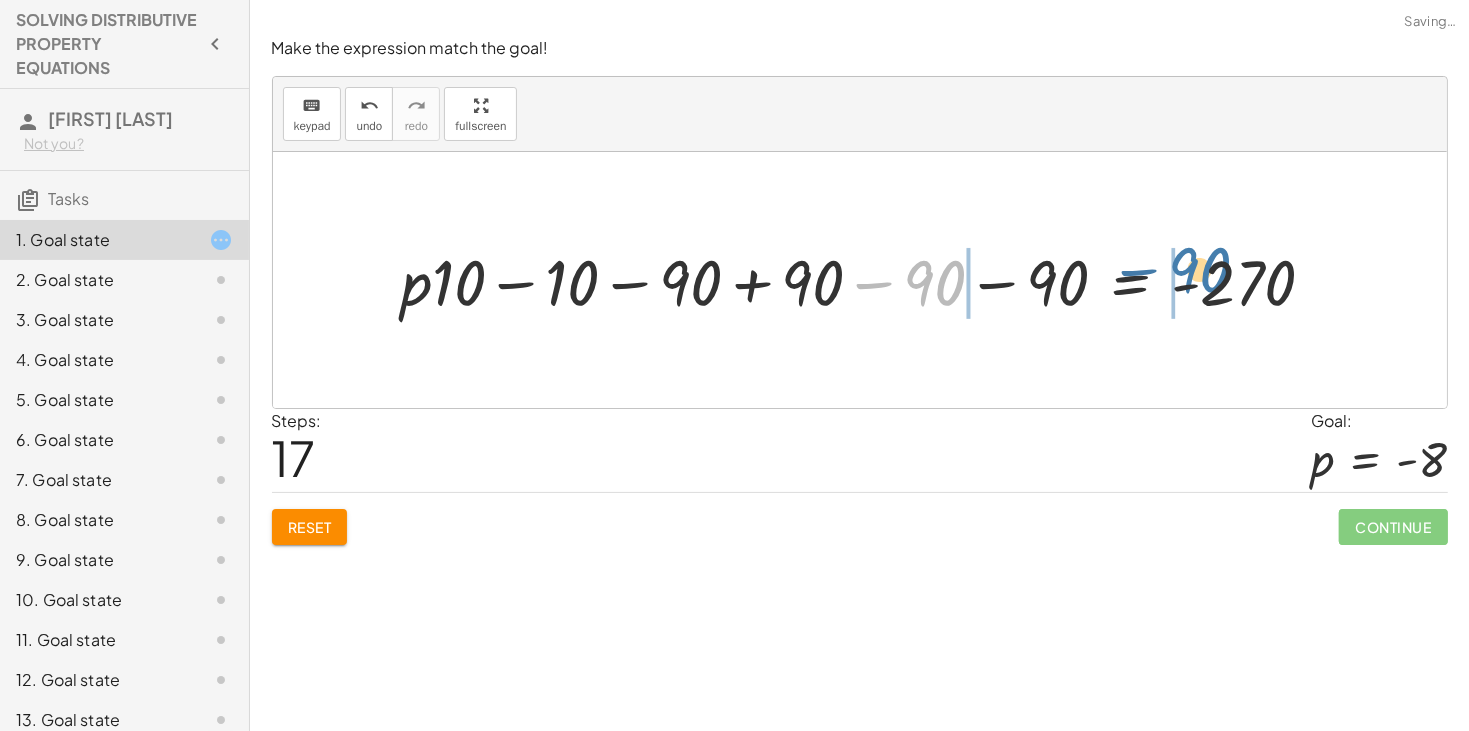 drag, startPoint x: 916, startPoint y: 282, endPoint x: 1195, endPoint y: 272, distance: 279.17917 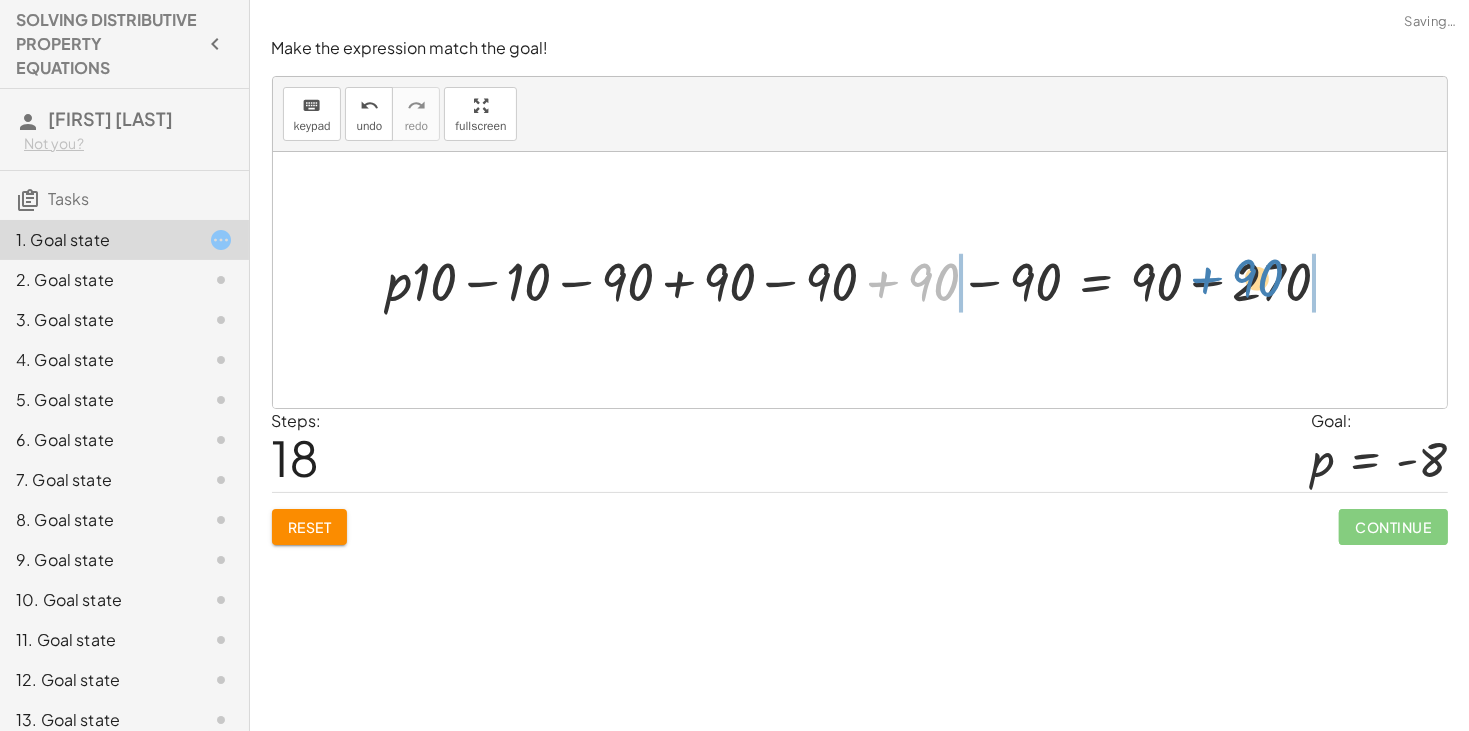 drag, startPoint x: 919, startPoint y: 280, endPoint x: 1245, endPoint y: 274, distance: 326.0552 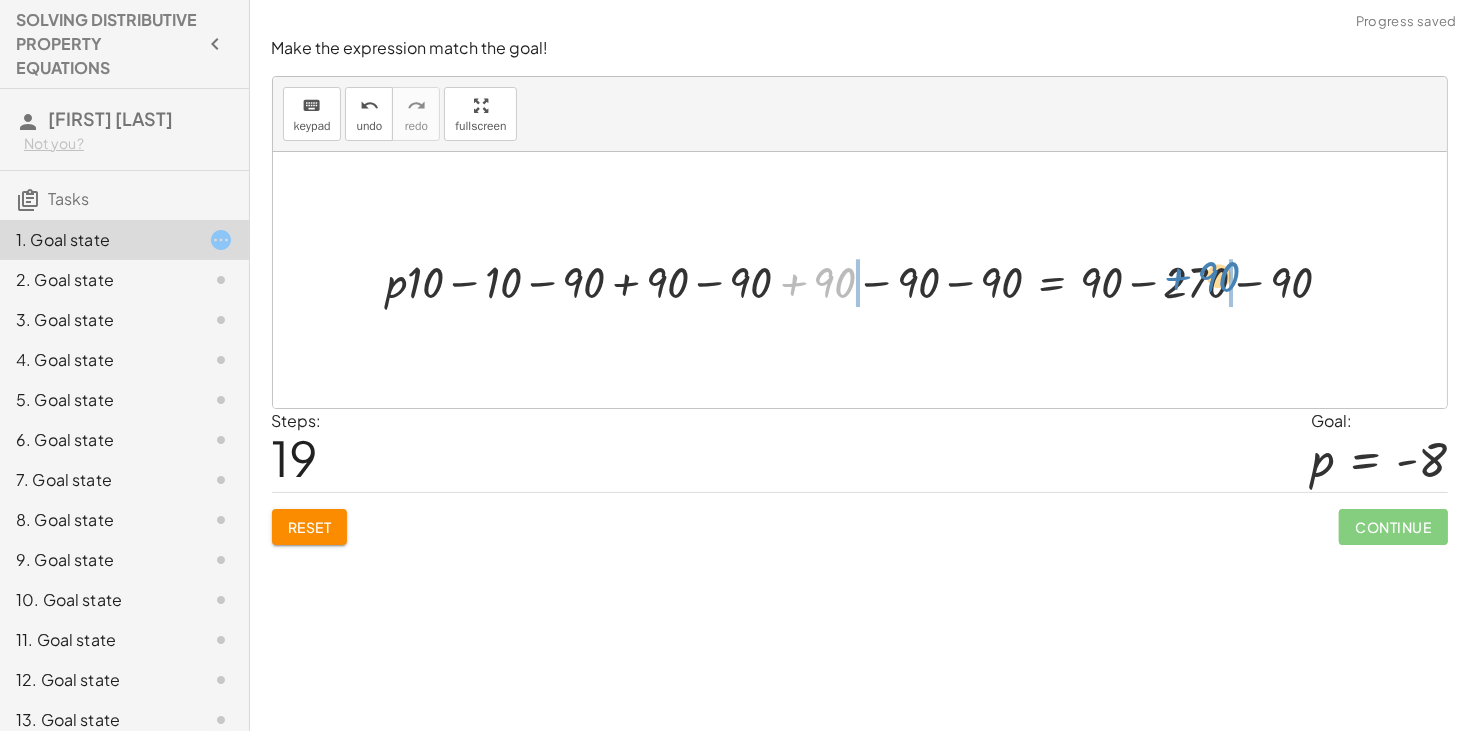 drag, startPoint x: 807, startPoint y: 281, endPoint x: 1195, endPoint y: 274, distance: 388.06314 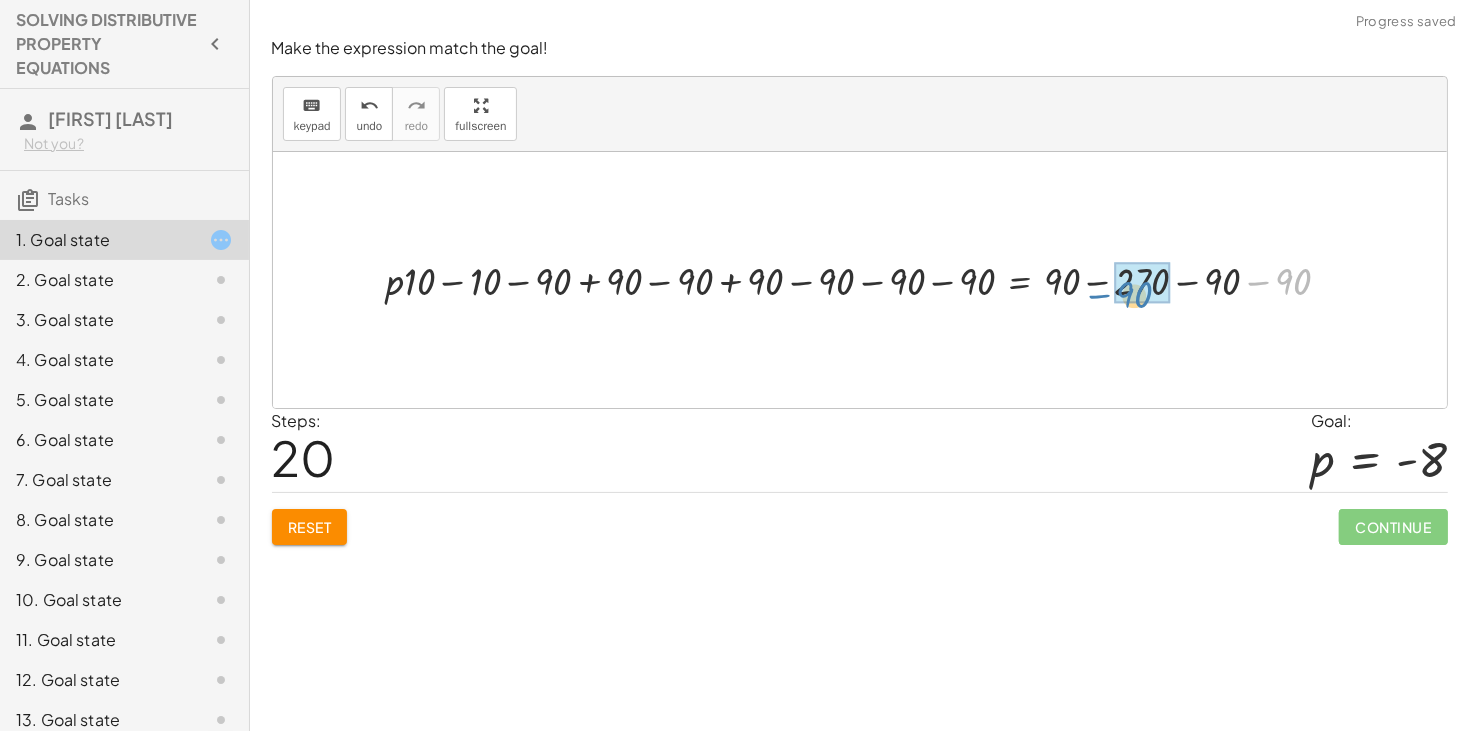 drag, startPoint x: 1291, startPoint y: 276, endPoint x: 1131, endPoint y: 289, distance: 160.52725 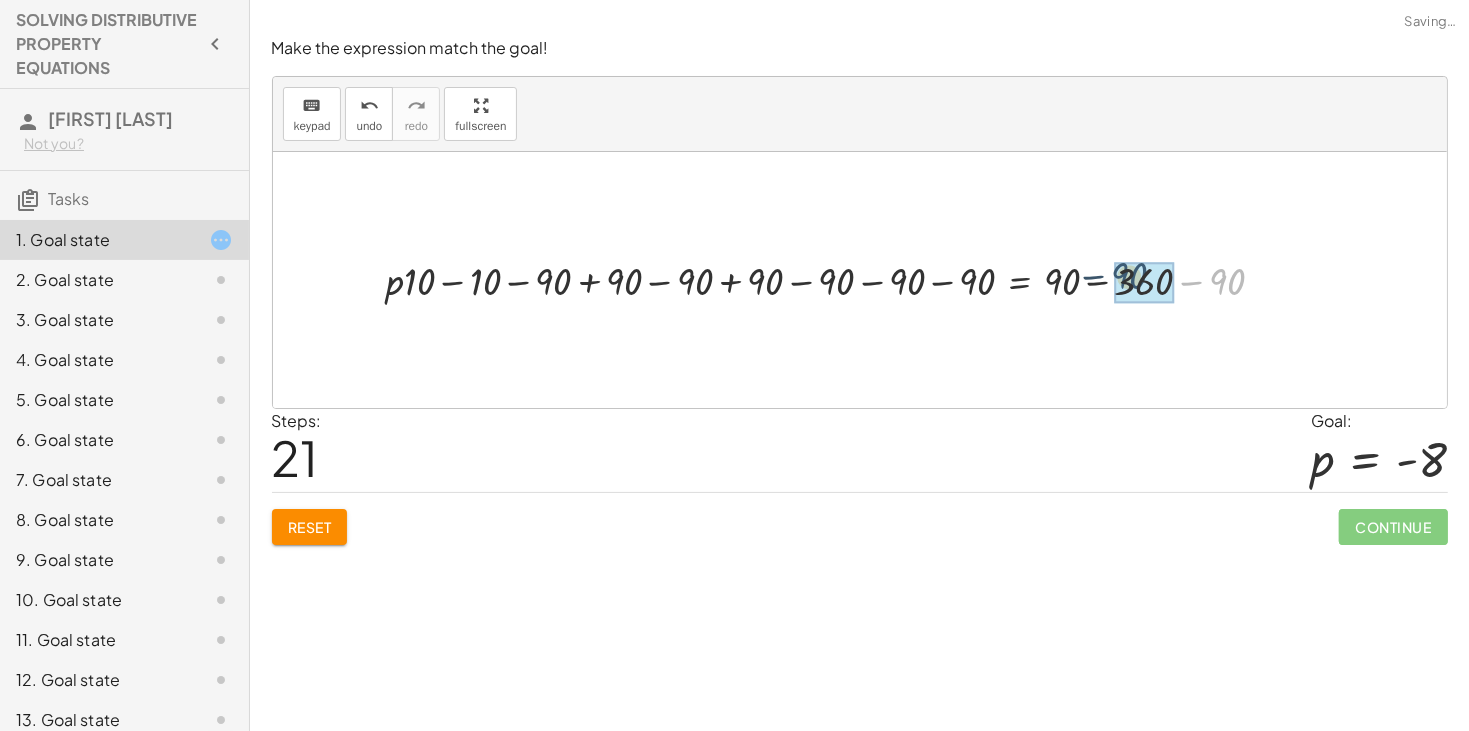 drag, startPoint x: 1213, startPoint y: 282, endPoint x: 1110, endPoint y: 277, distance: 103.121284 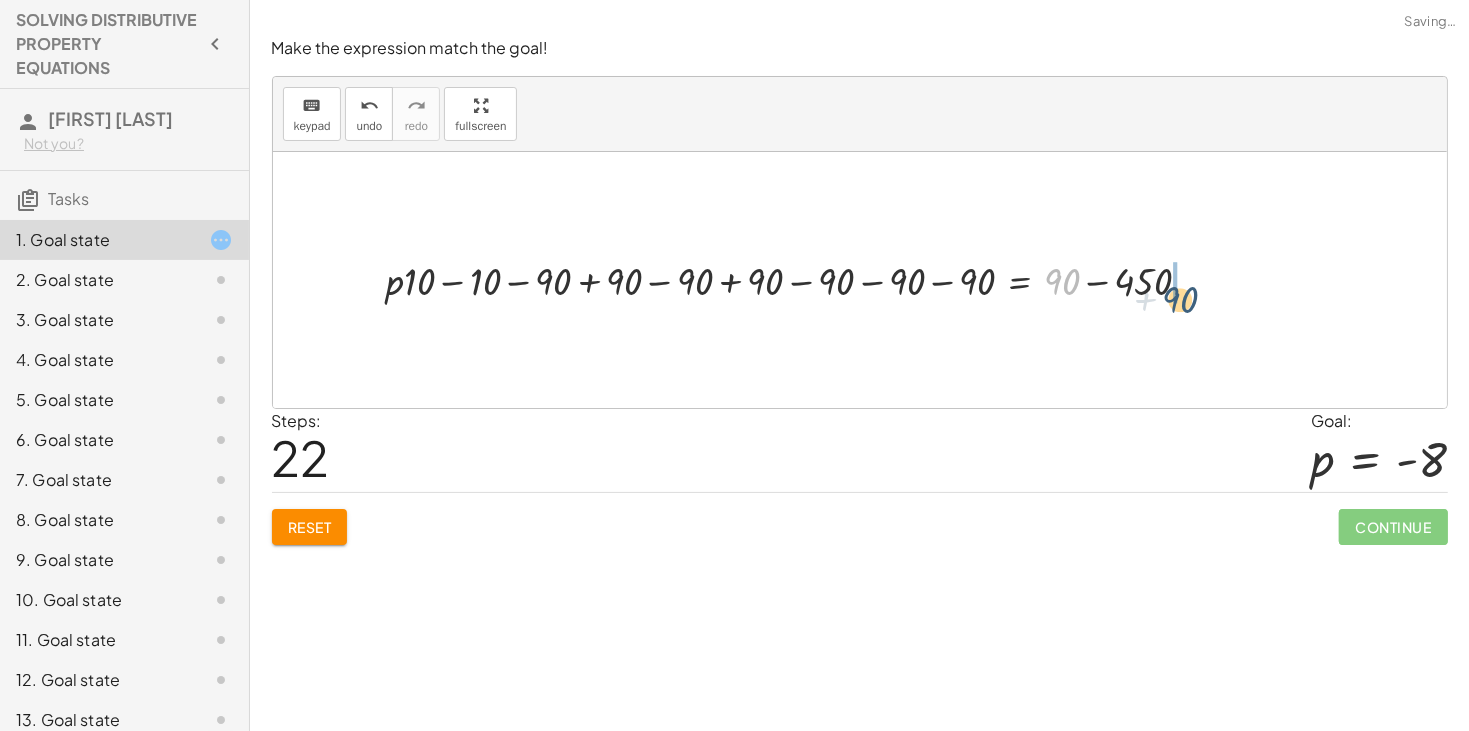 drag, startPoint x: 1058, startPoint y: 276, endPoint x: 1167, endPoint y: 287, distance: 109.55364 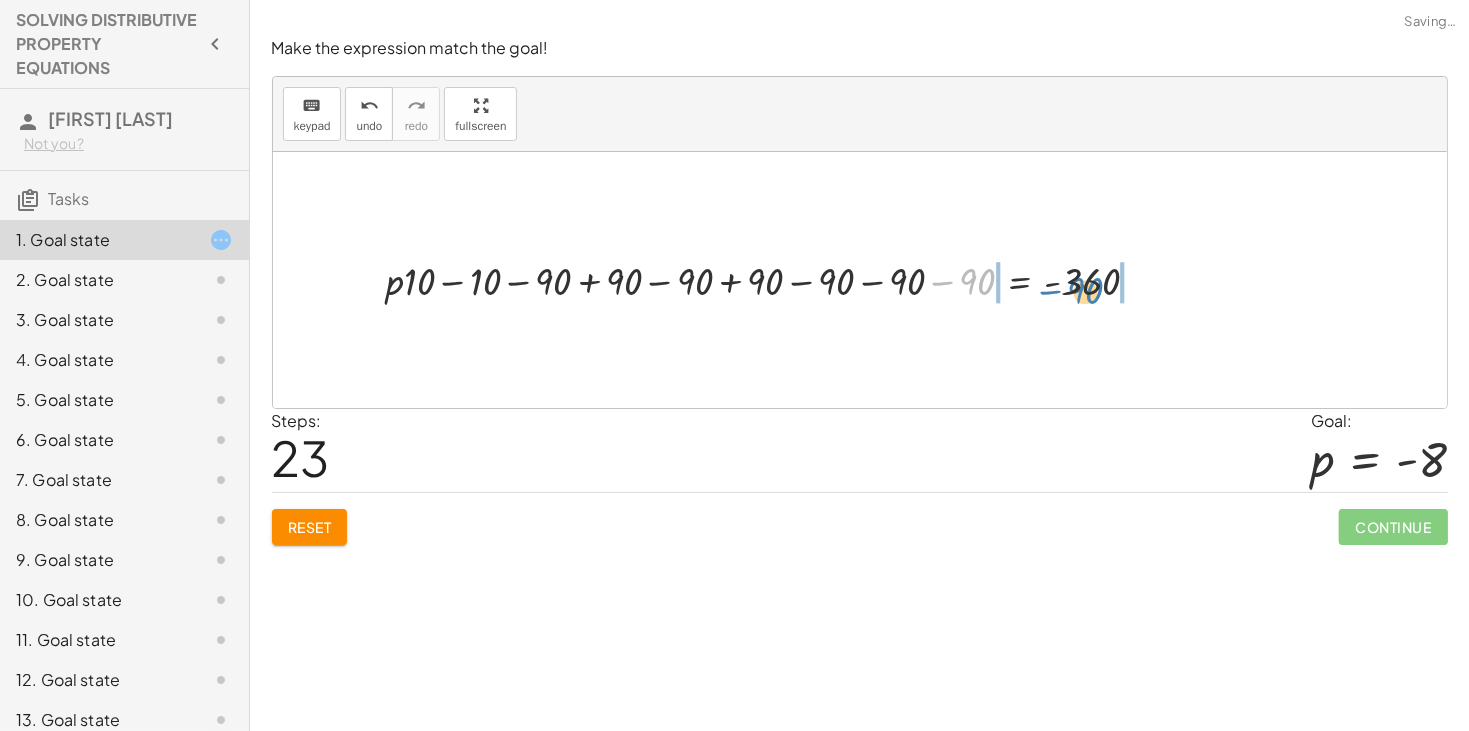 drag, startPoint x: 968, startPoint y: 280, endPoint x: 1078, endPoint y: 286, distance: 110.16351 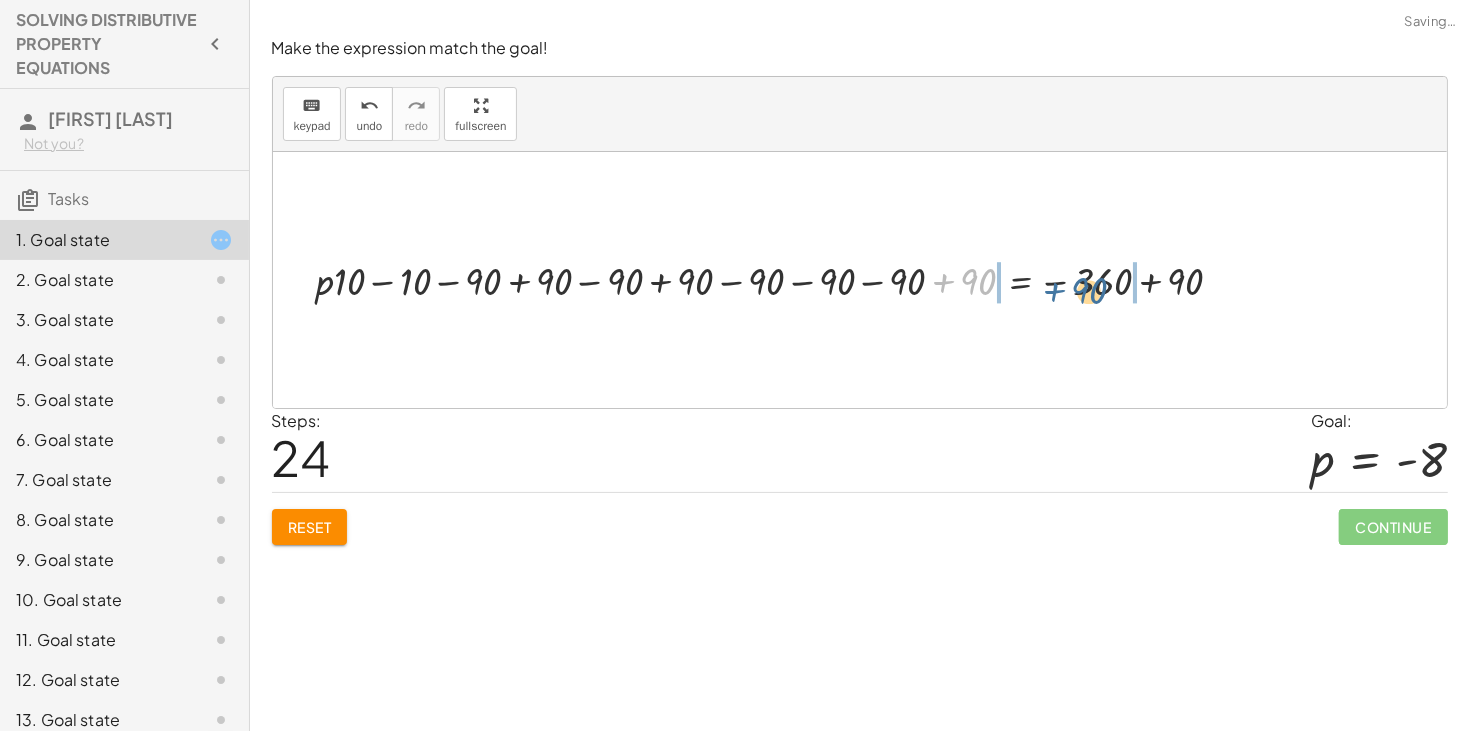 drag, startPoint x: 960, startPoint y: 284, endPoint x: 1091, endPoint y: 293, distance: 131.30879 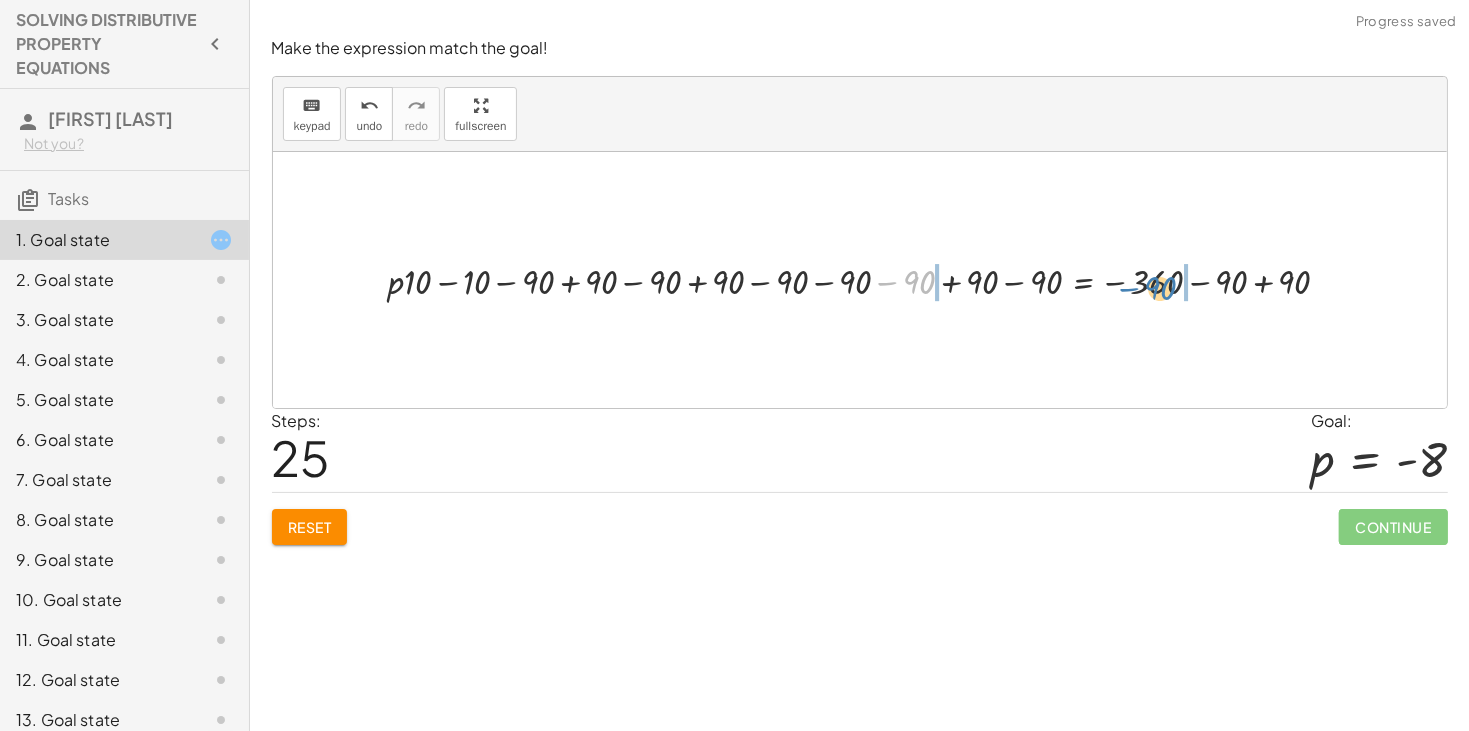 drag, startPoint x: 917, startPoint y: 286, endPoint x: 1155, endPoint y: 290, distance: 238.03362 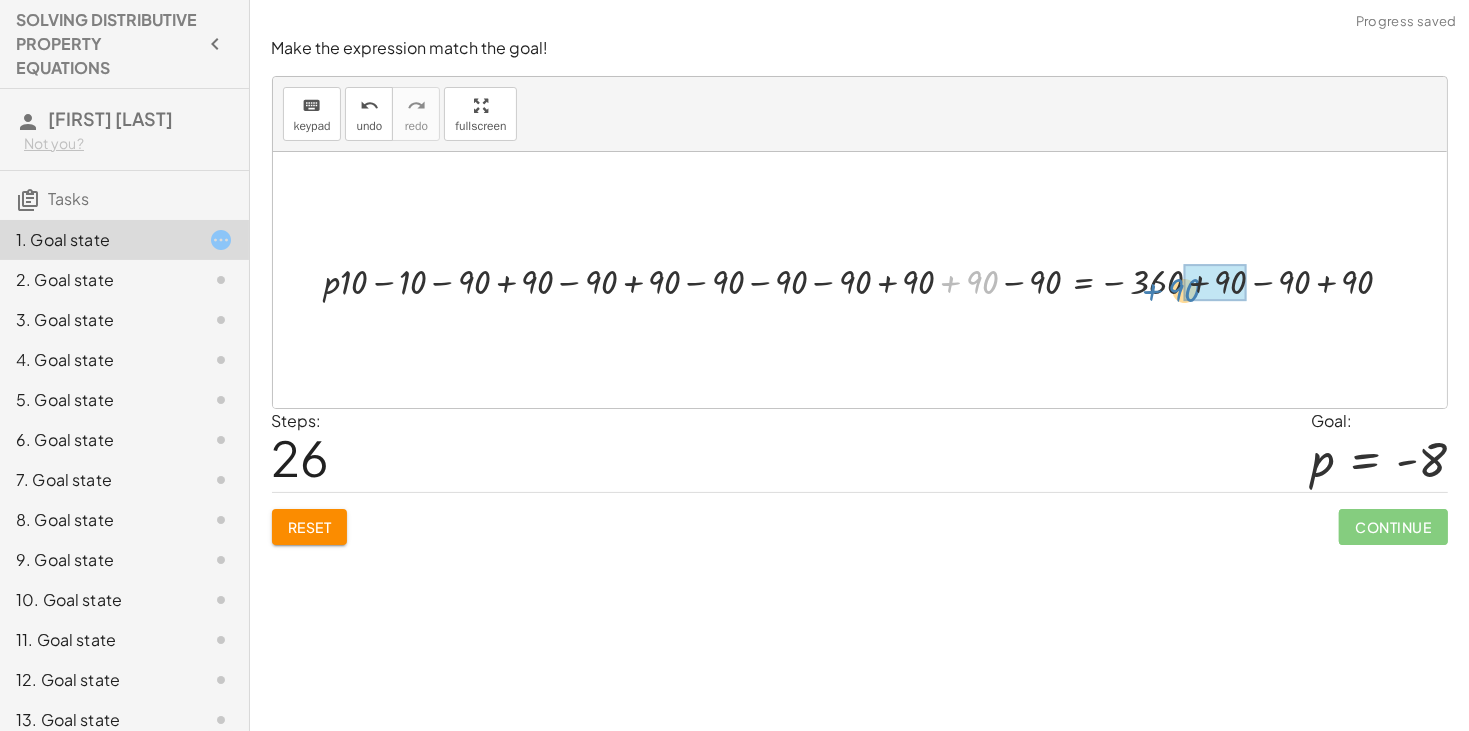 drag, startPoint x: 982, startPoint y: 282, endPoint x: 1185, endPoint y: 289, distance: 203.12065 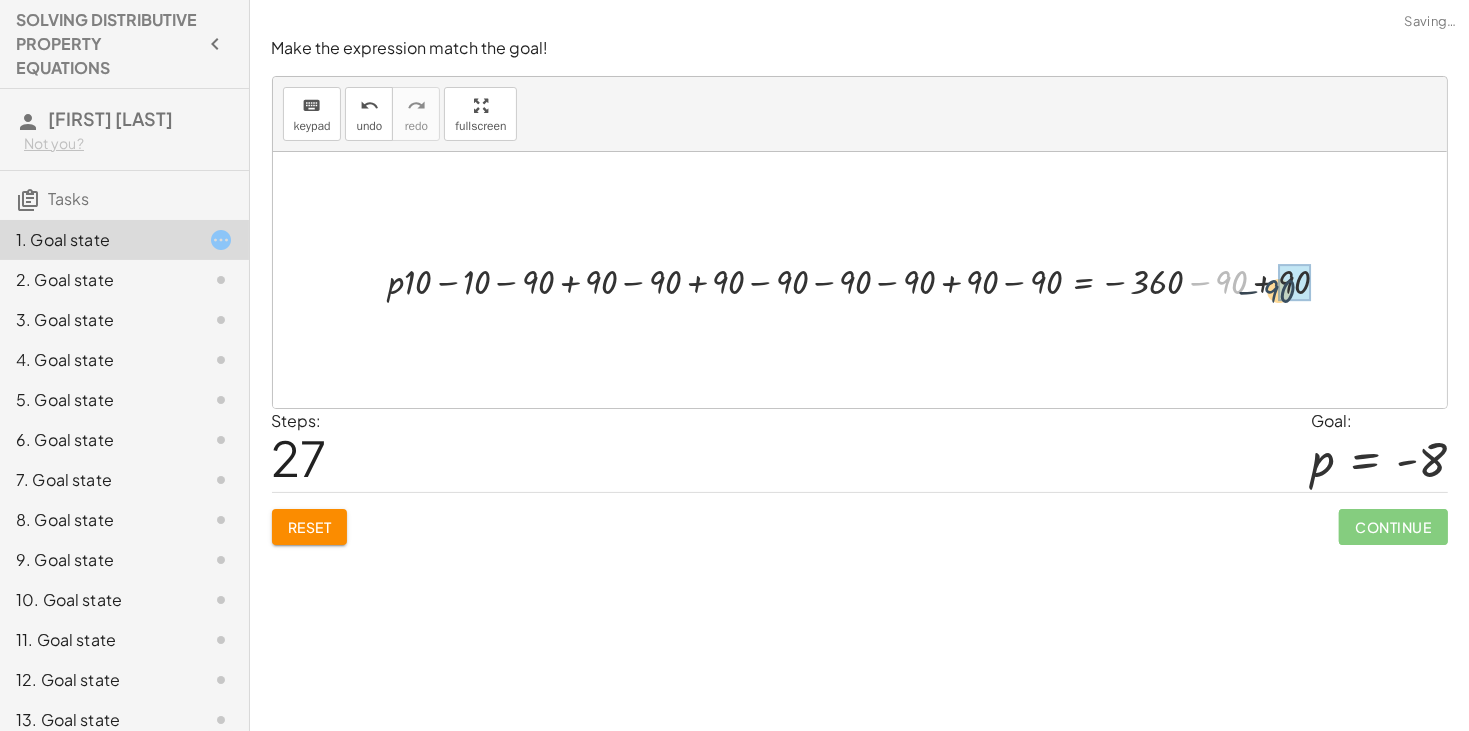 drag, startPoint x: 1233, startPoint y: 283, endPoint x: 1283, endPoint y: 285, distance: 50.039986 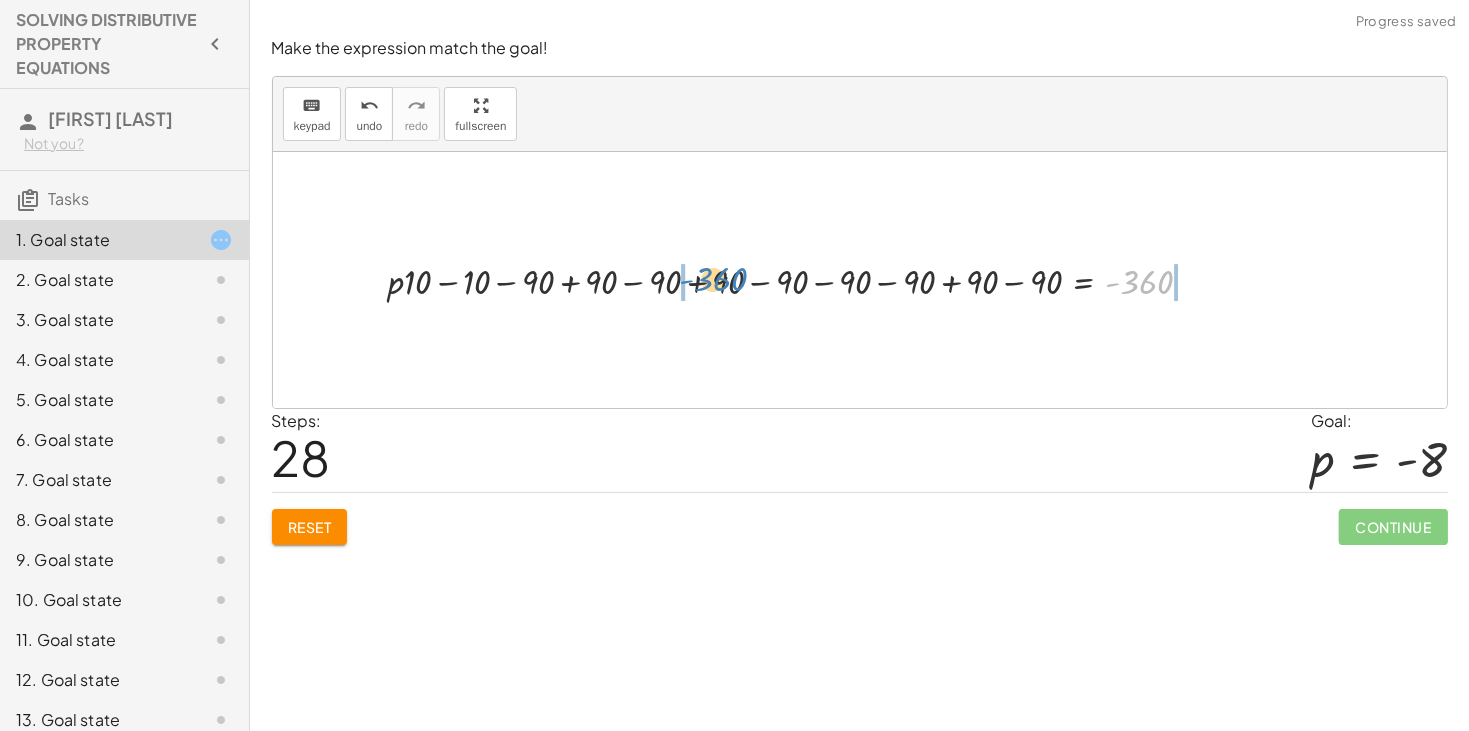 drag, startPoint x: 1156, startPoint y: 285, endPoint x: 723, endPoint y: 278, distance: 433.05658 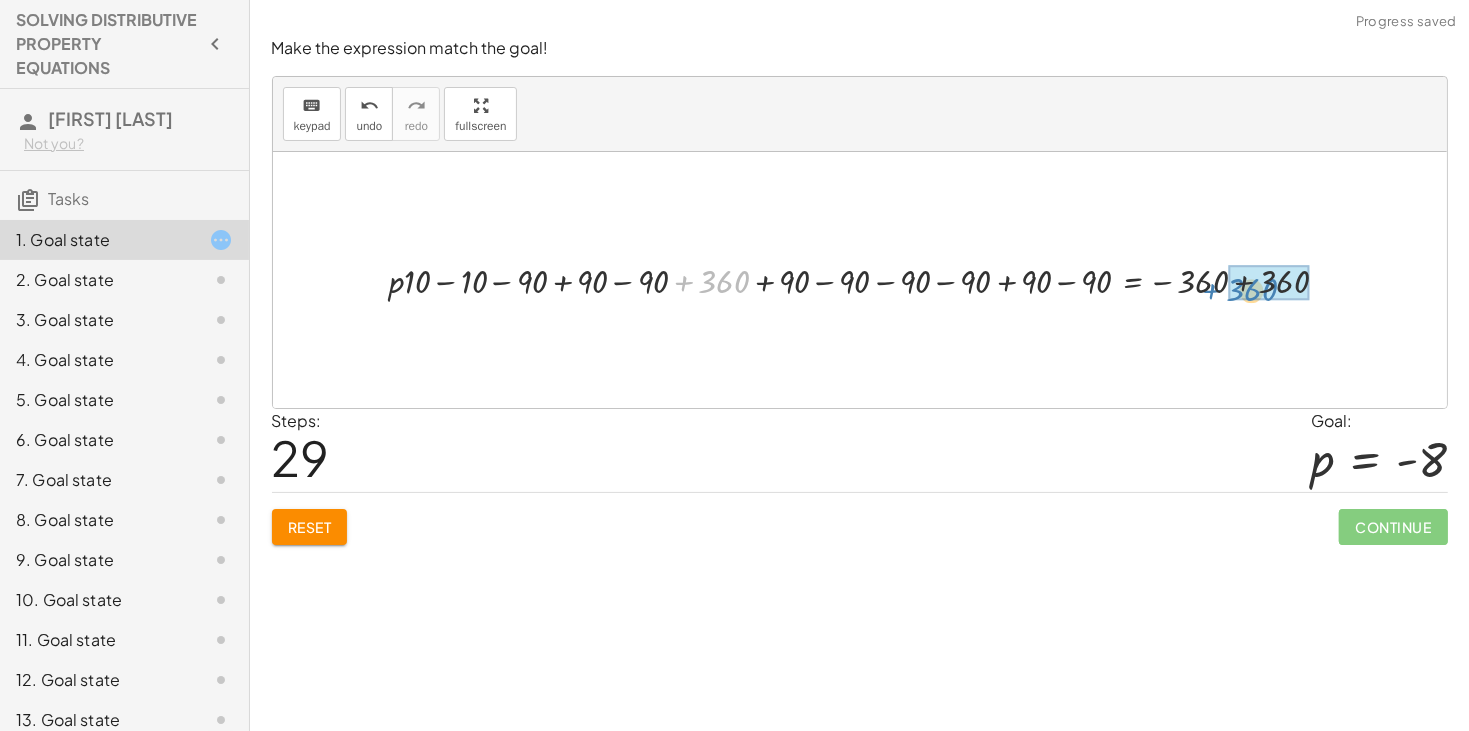 drag, startPoint x: 714, startPoint y: 286, endPoint x: 1240, endPoint y: 294, distance: 526.06085 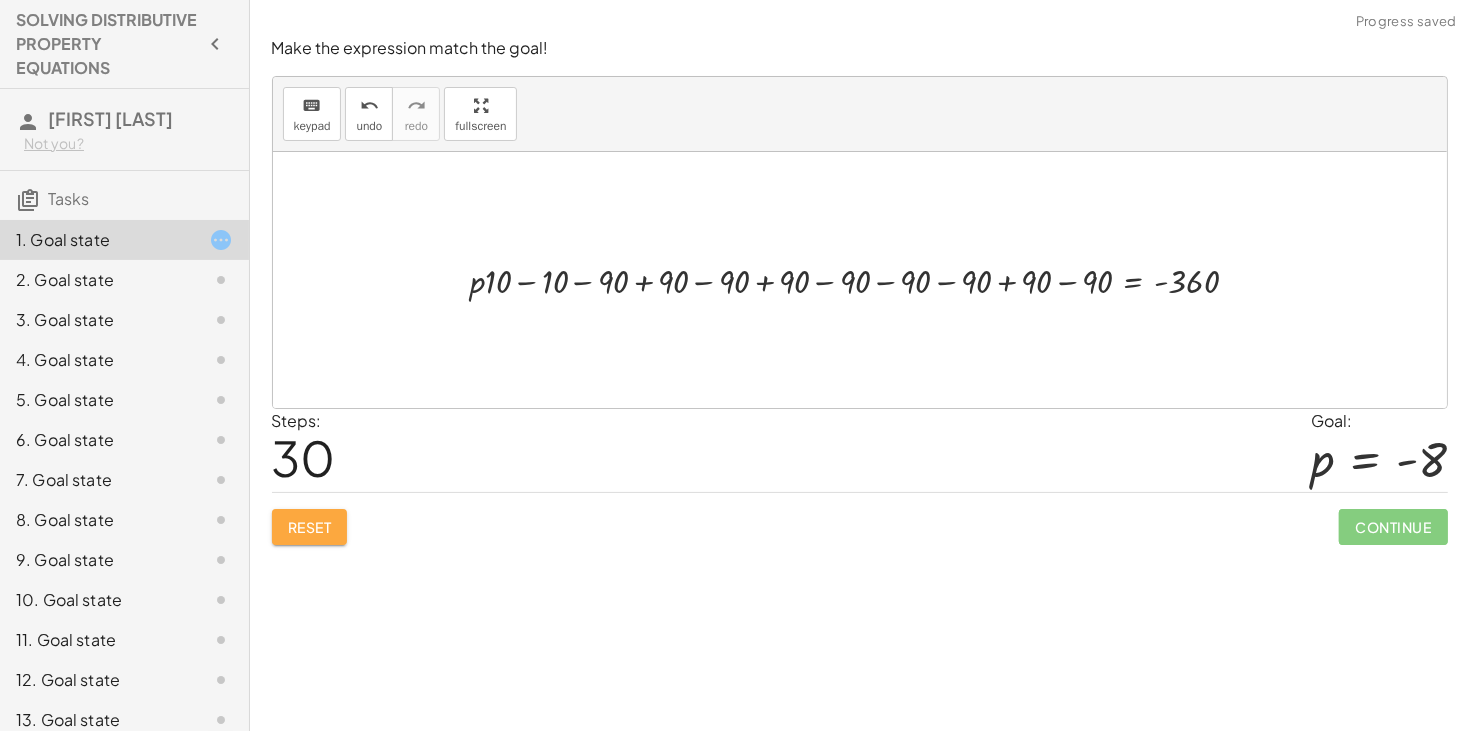 click on "Reset" at bounding box center [310, 527] 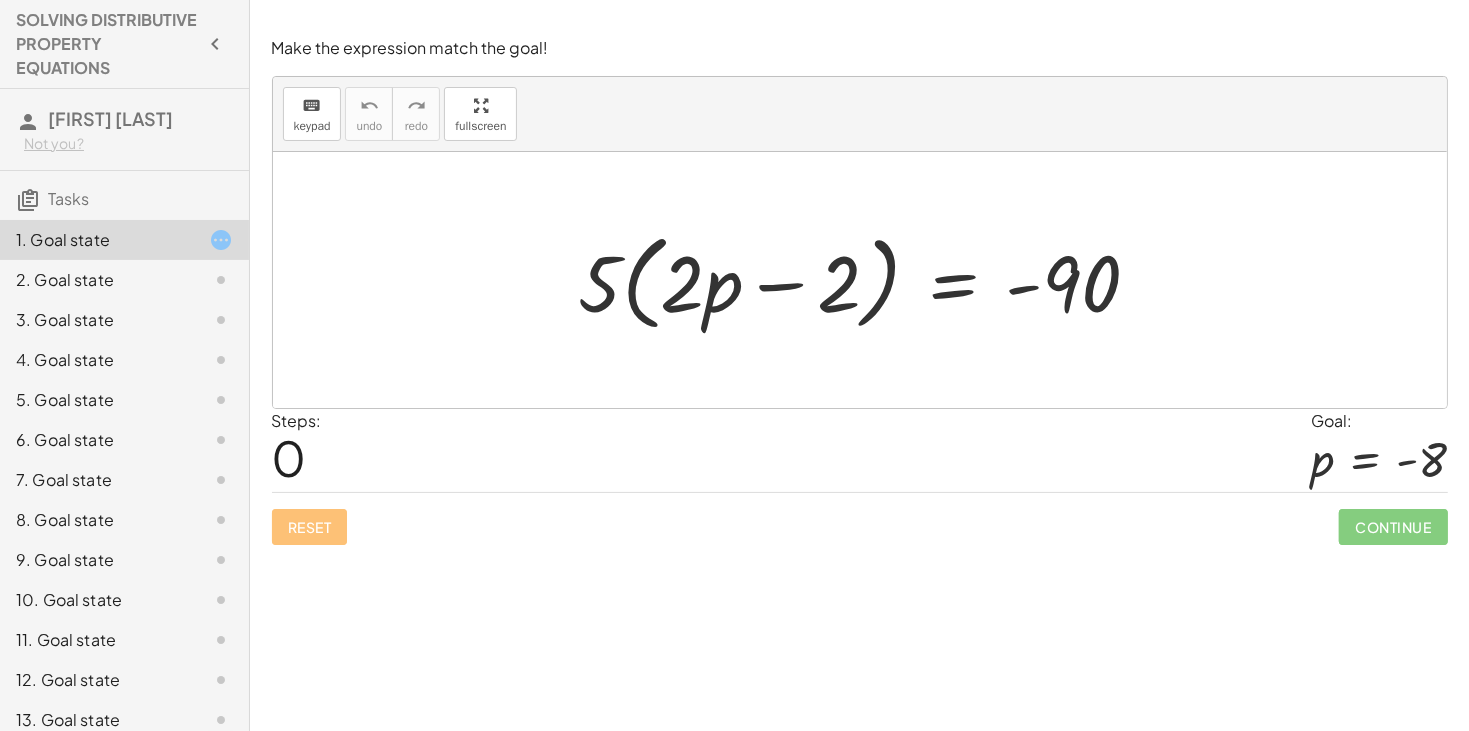 click on "· 5 · ( + · 2 · p − 2 ) = - 90" at bounding box center [860, 280] 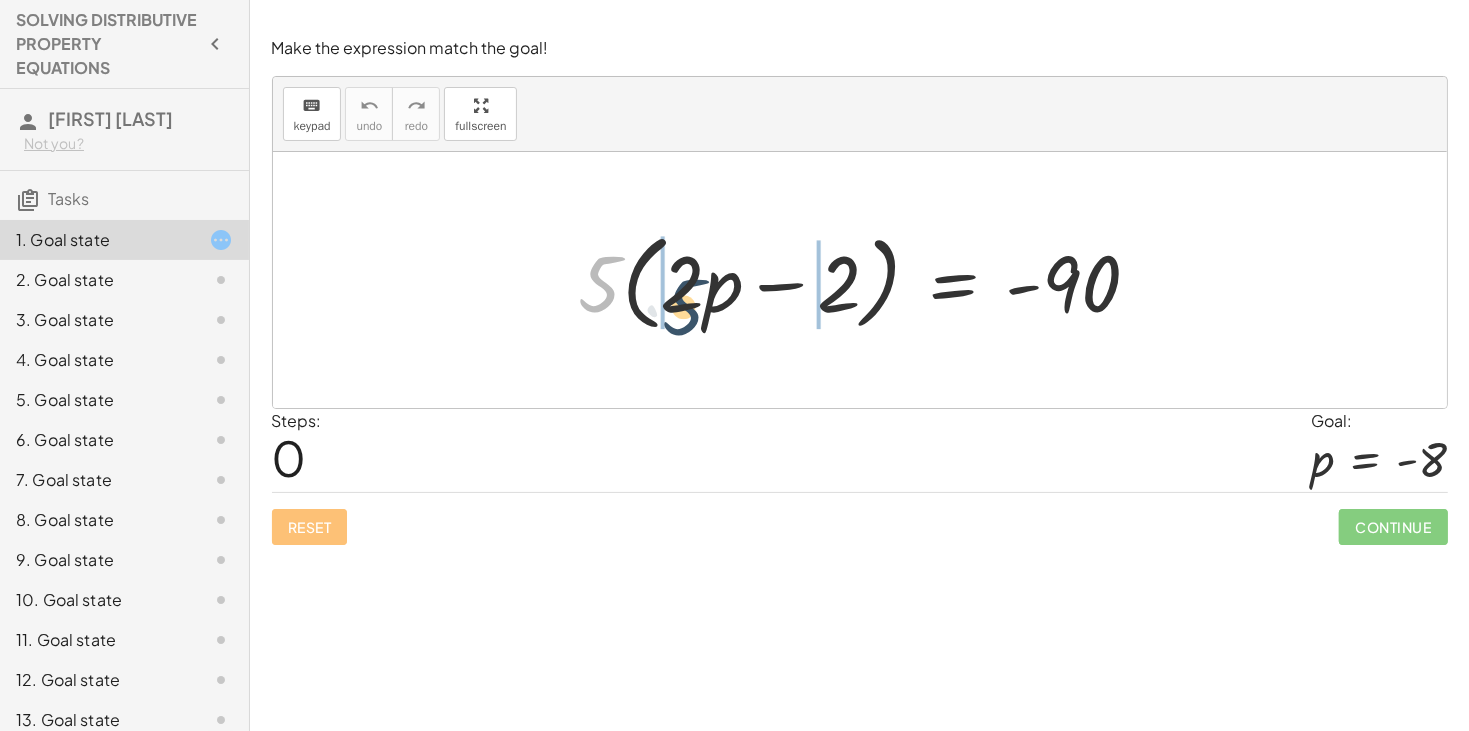 drag, startPoint x: 590, startPoint y: 274, endPoint x: 696, endPoint y: 295, distance: 108.060165 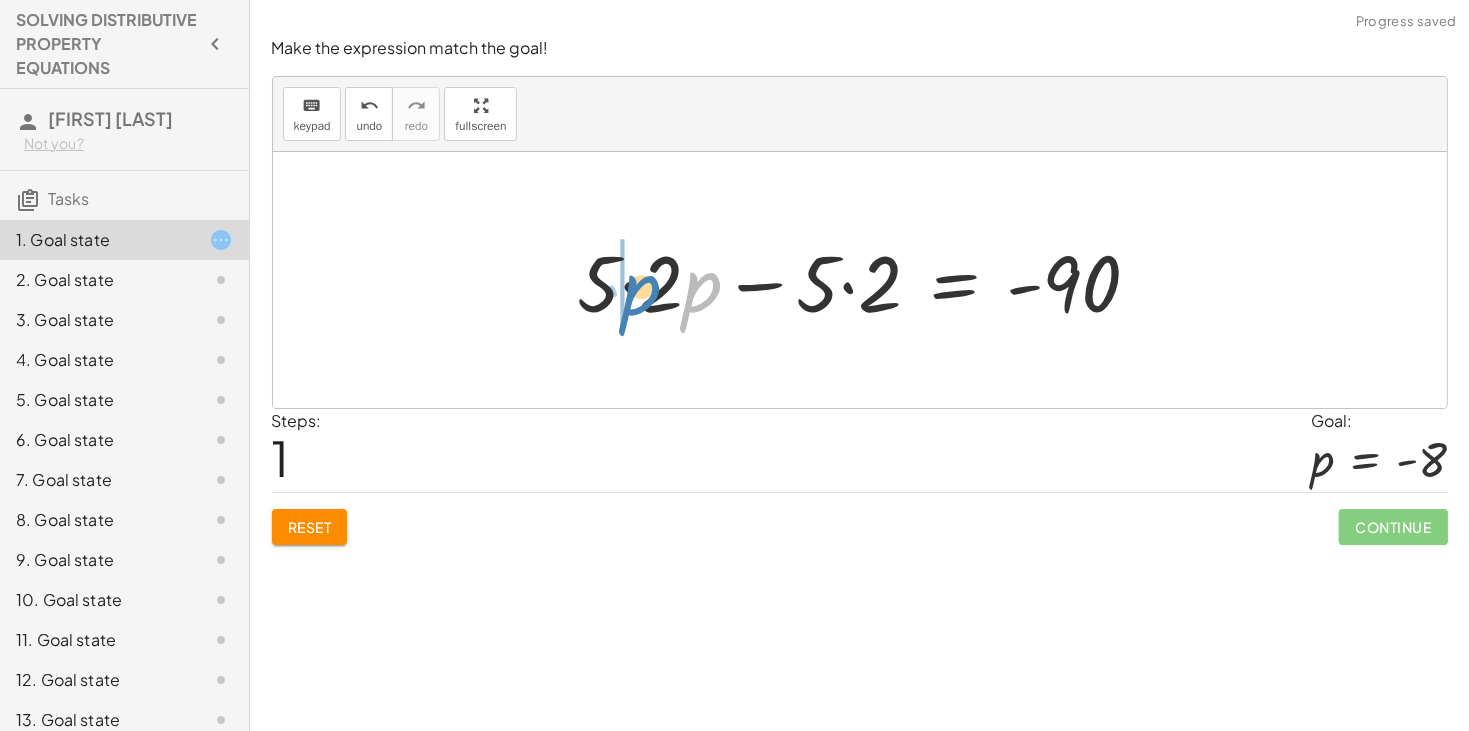 drag, startPoint x: 699, startPoint y: 297, endPoint x: 637, endPoint y: 300, distance: 62.072536 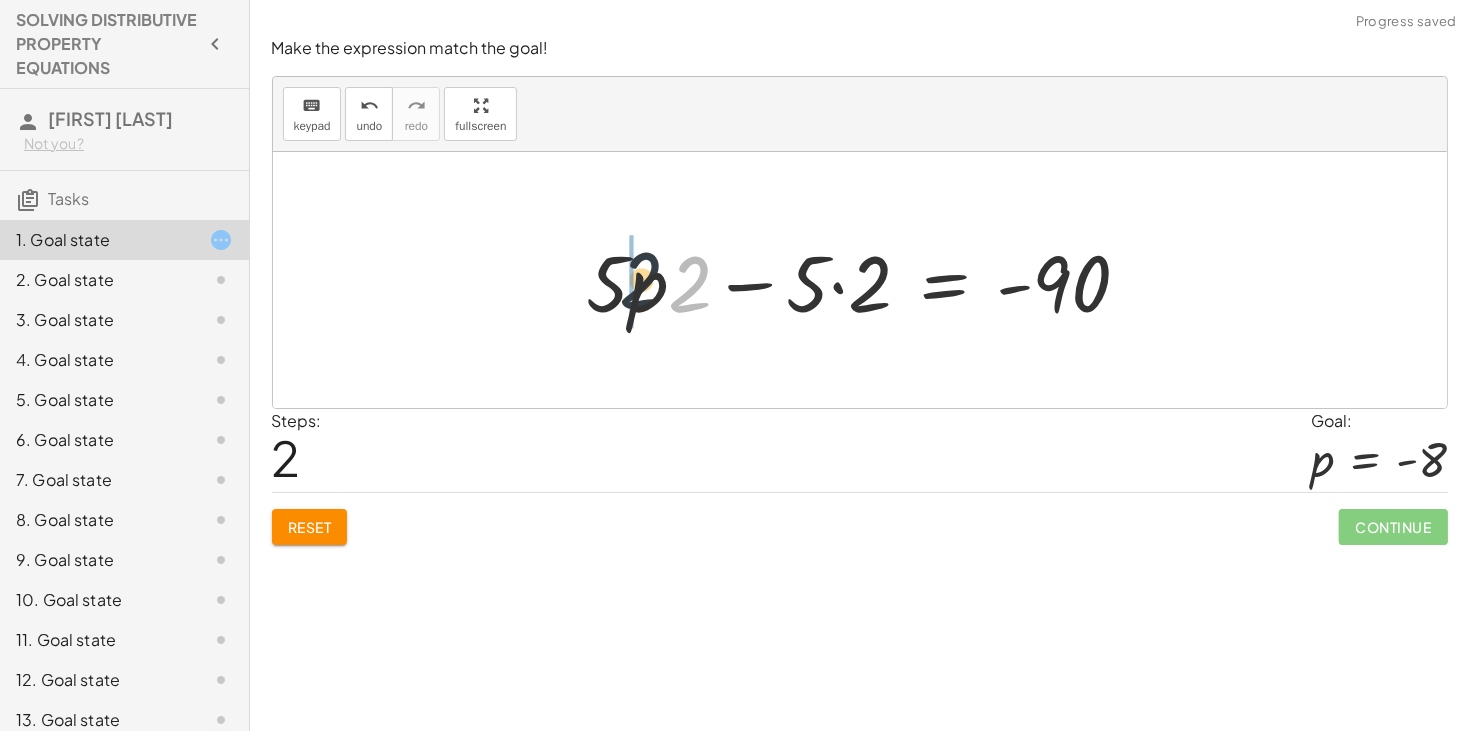 drag, startPoint x: 689, startPoint y: 306, endPoint x: 615, endPoint y: 301, distance: 74.168724 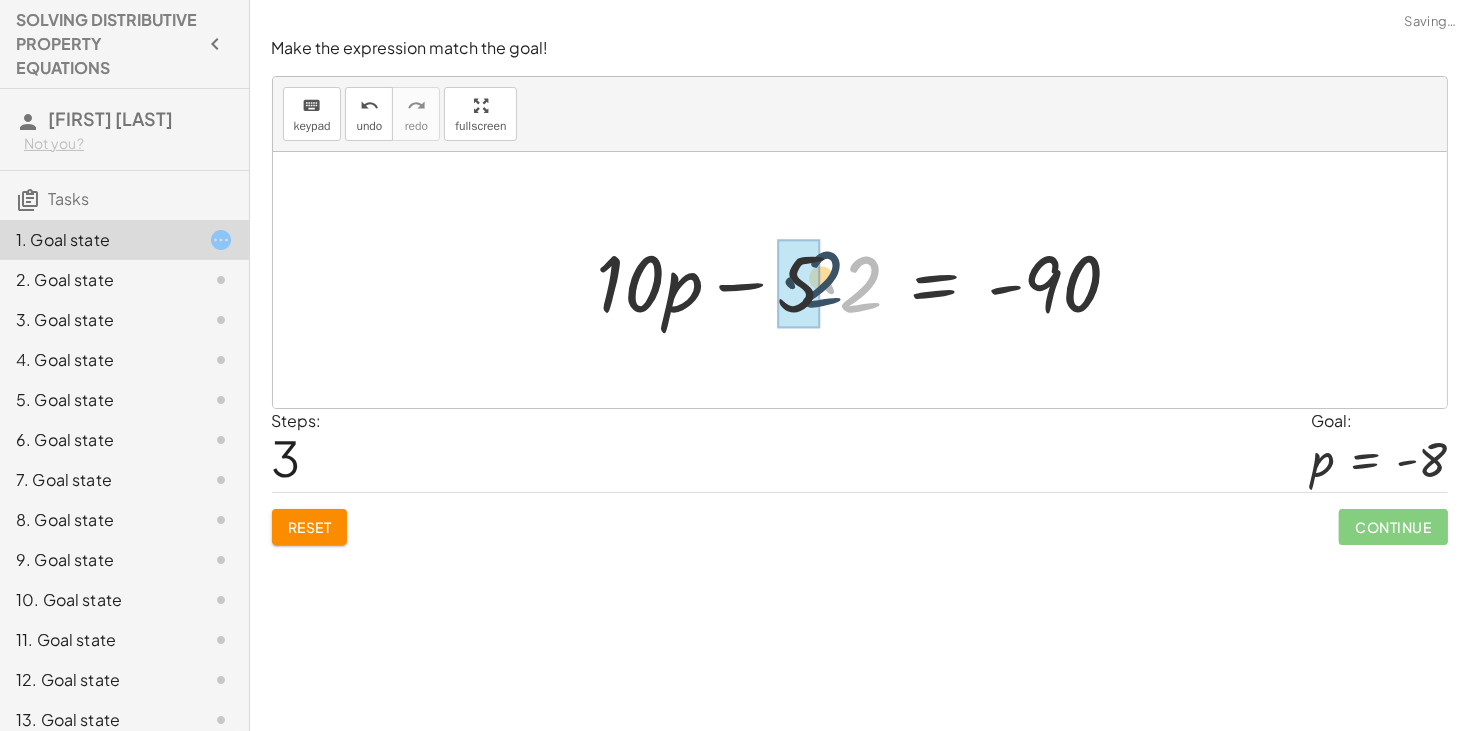 drag, startPoint x: 850, startPoint y: 287, endPoint x: 806, endPoint y: 281, distance: 44.407207 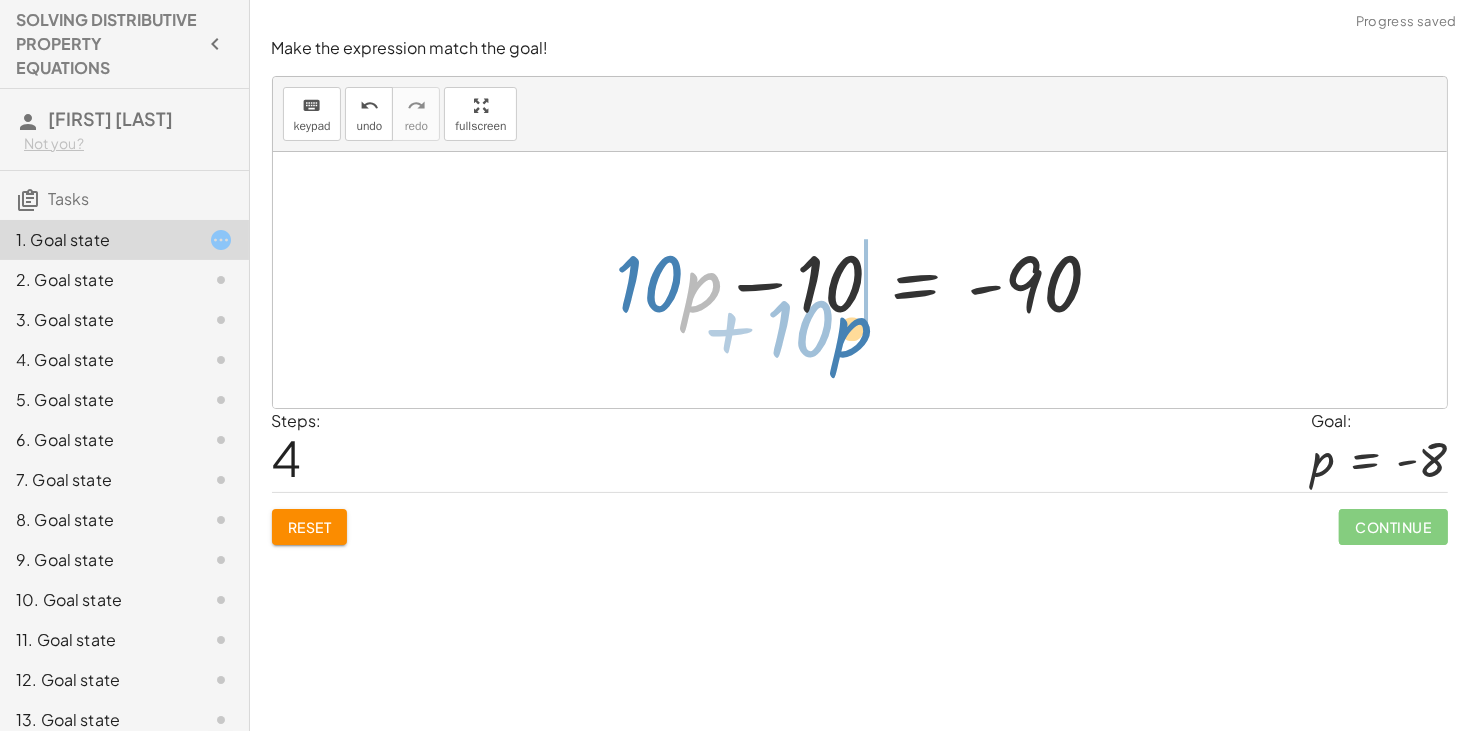 drag, startPoint x: 714, startPoint y: 302, endPoint x: 864, endPoint y: 351, distance: 157.8005 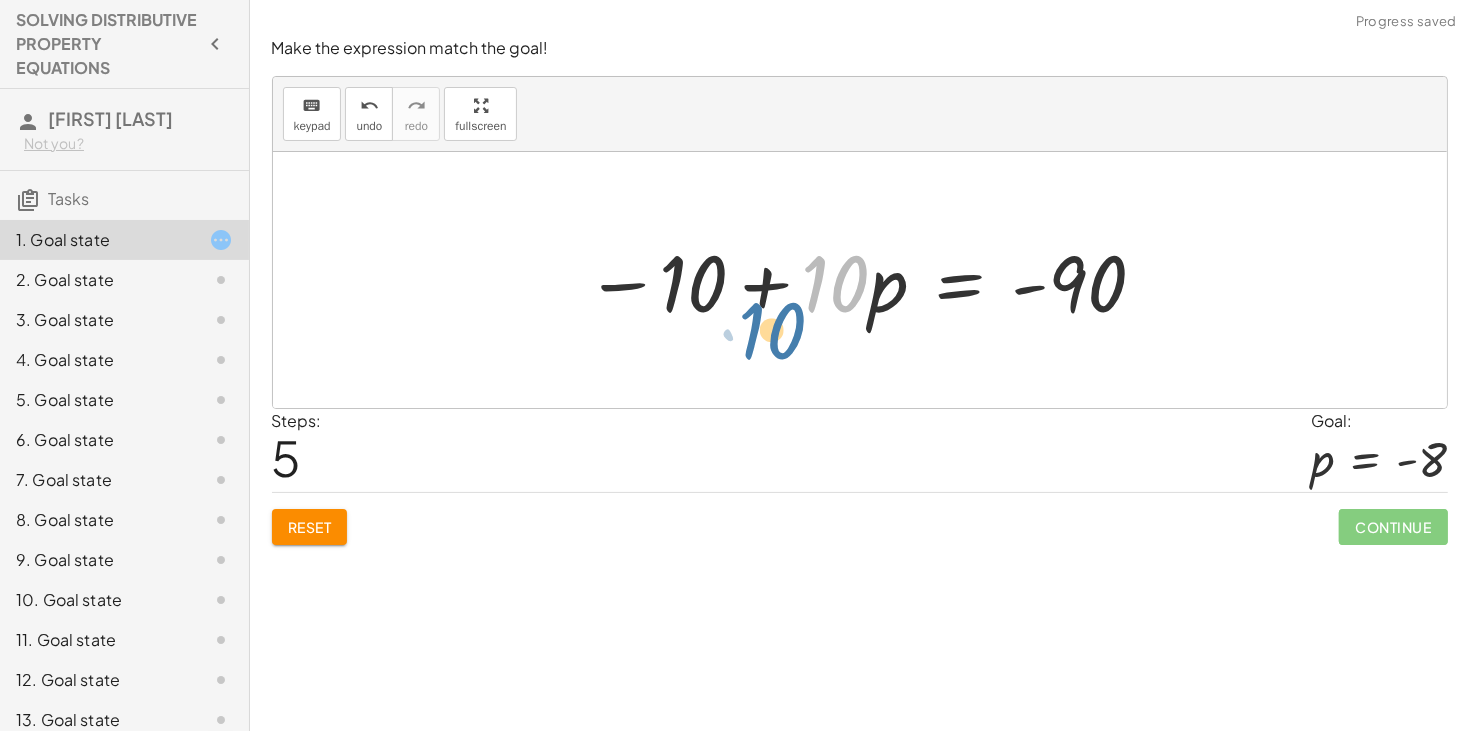 drag, startPoint x: 811, startPoint y: 300, endPoint x: 839, endPoint y: 308, distance: 29.12044 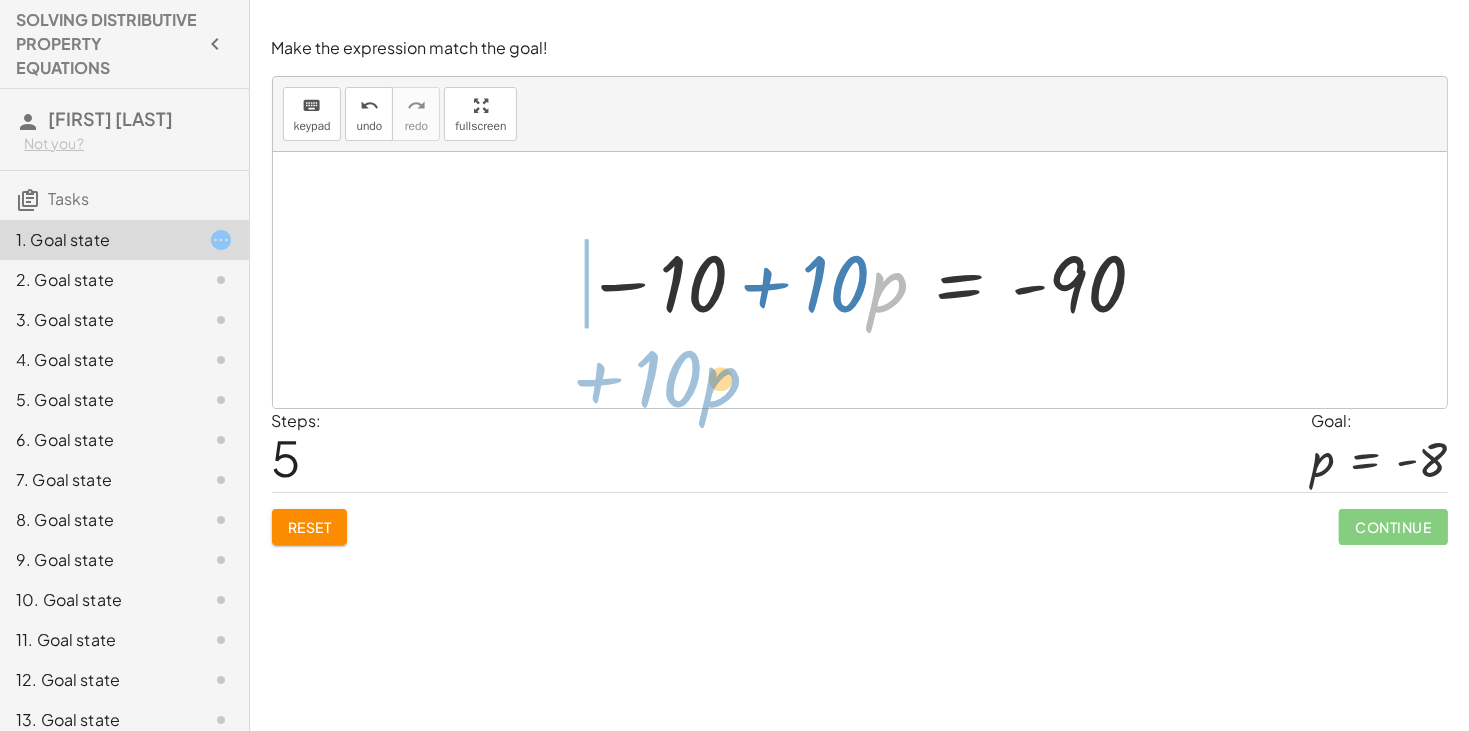 drag, startPoint x: 873, startPoint y: 318, endPoint x: 696, endPoint y: 387, distance: 189.97368 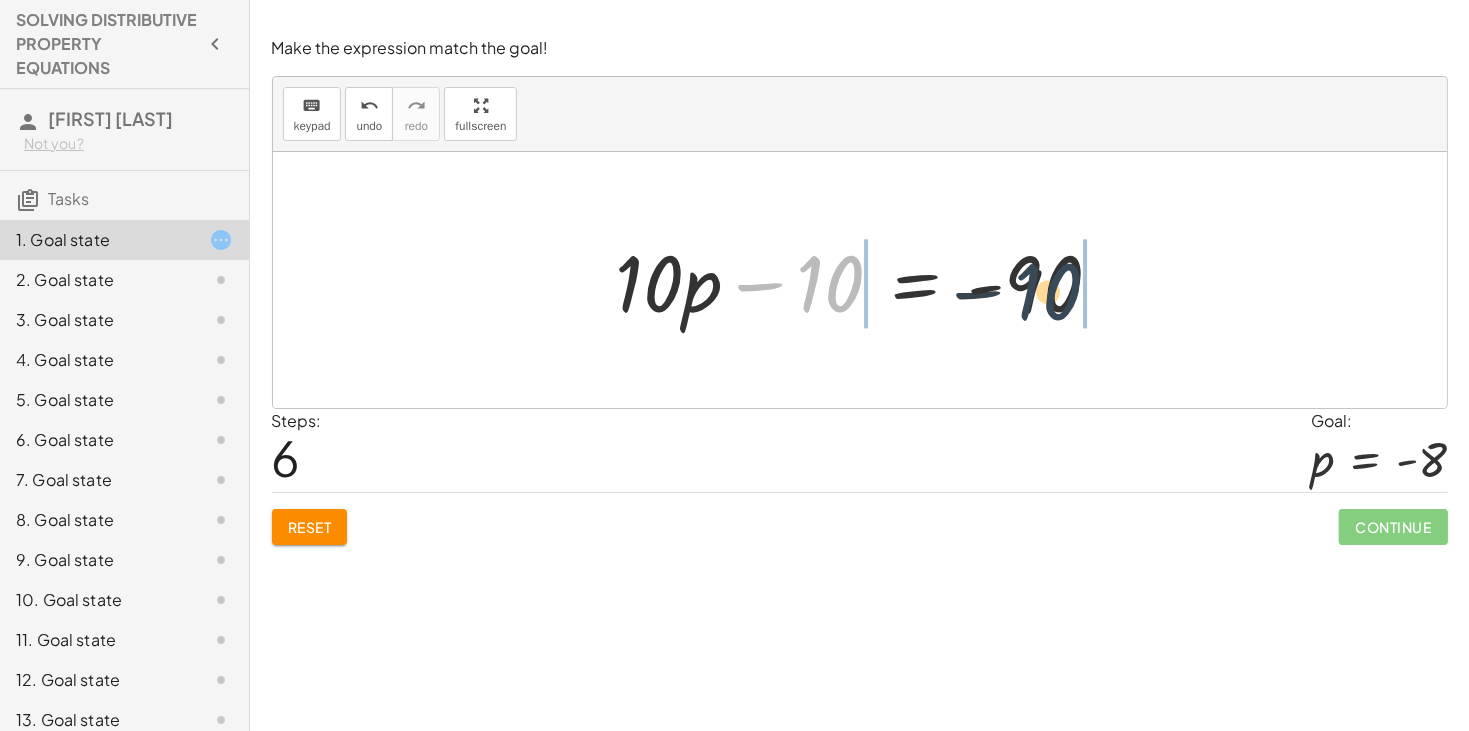 drag, startPoint x: 840, startPoint y: 277, endPoint x: 1055, endPoint y: 284, distance: 215.11392 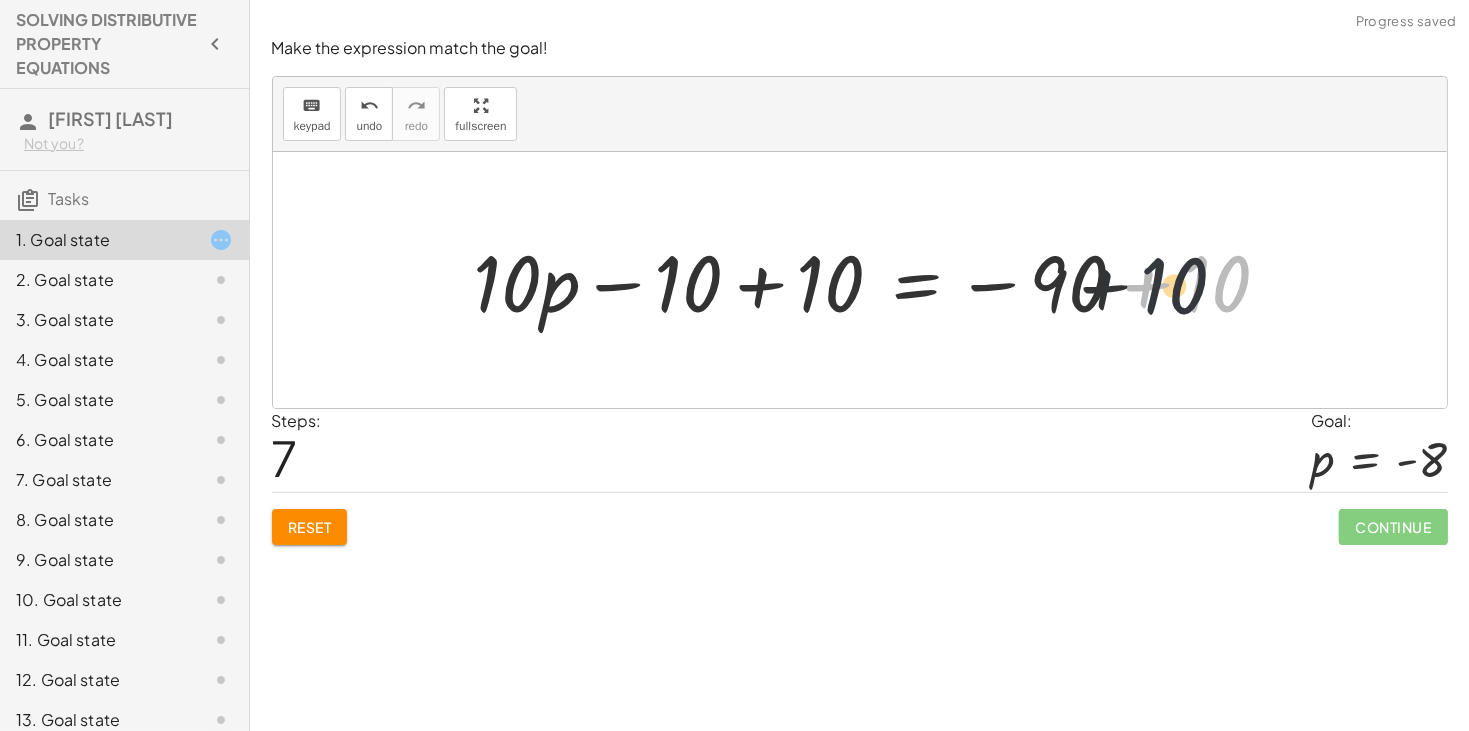 drag, startPoint x: 1186, startPoint y: 272, endPoint x: 1089, endPoint y: 278, distance: 97.18539 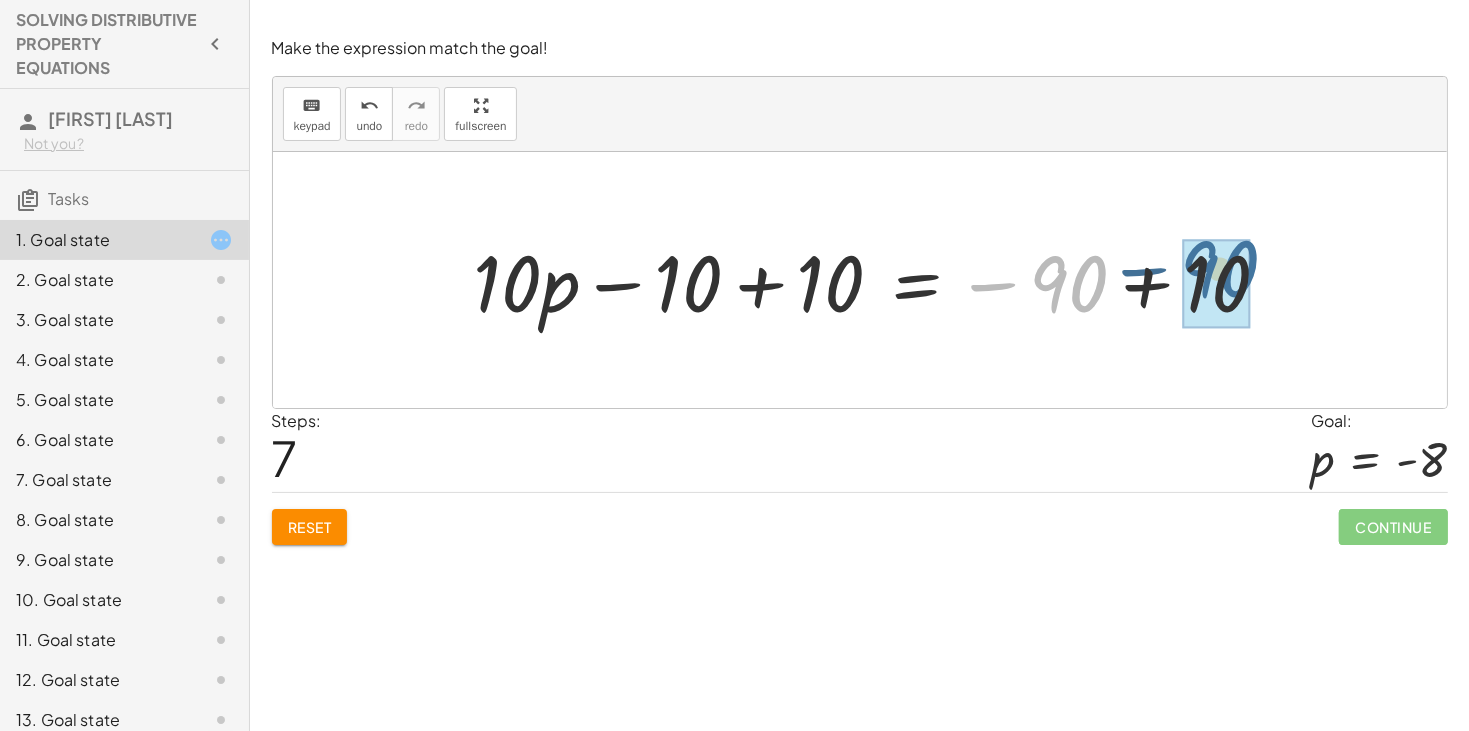drag, startPoint x: 1044, startPoint y: 292, endPoint x: 1201, endPoint y: 278, distance: 157.62297 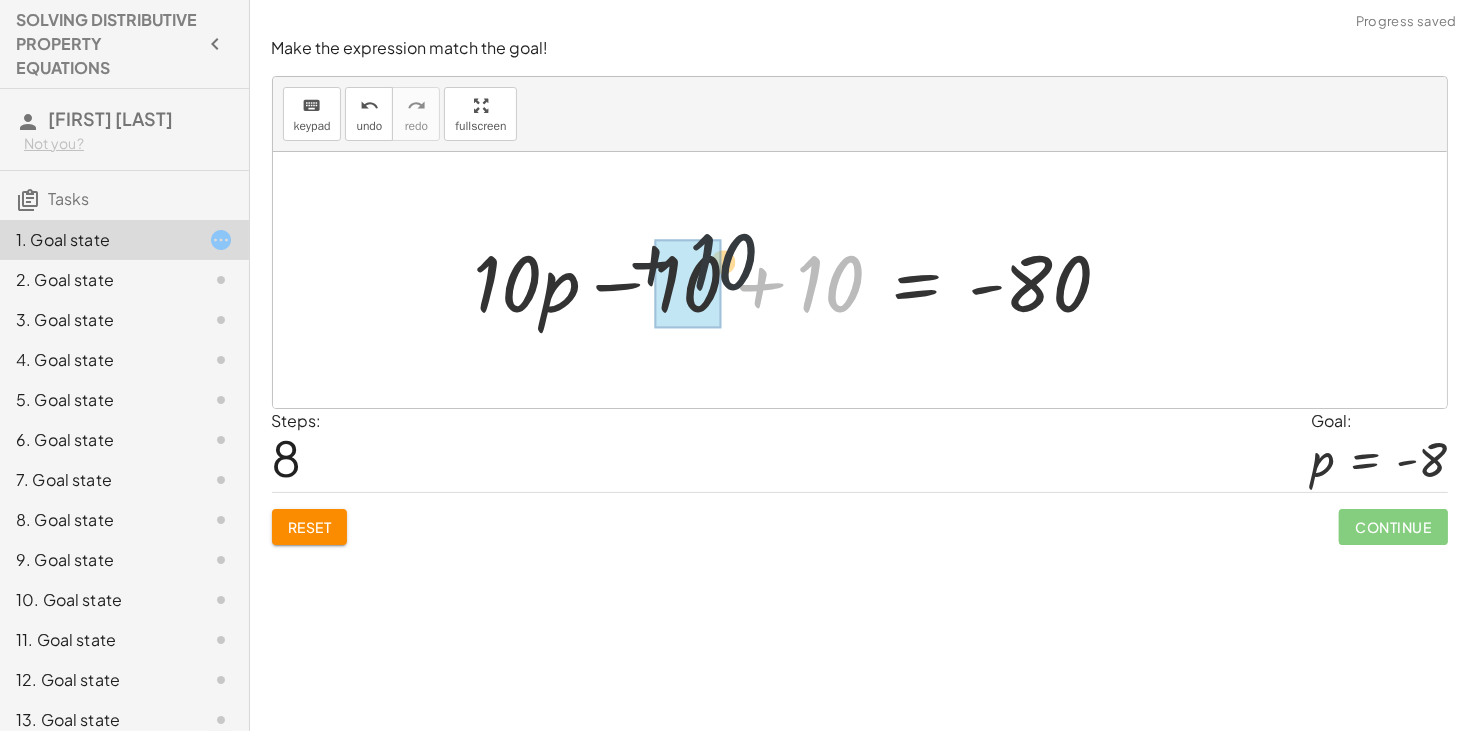 drag, startPoint x: 844, startPoint y: 298, endPoint x: 671, endPoint y: 261, distance: 176.91241 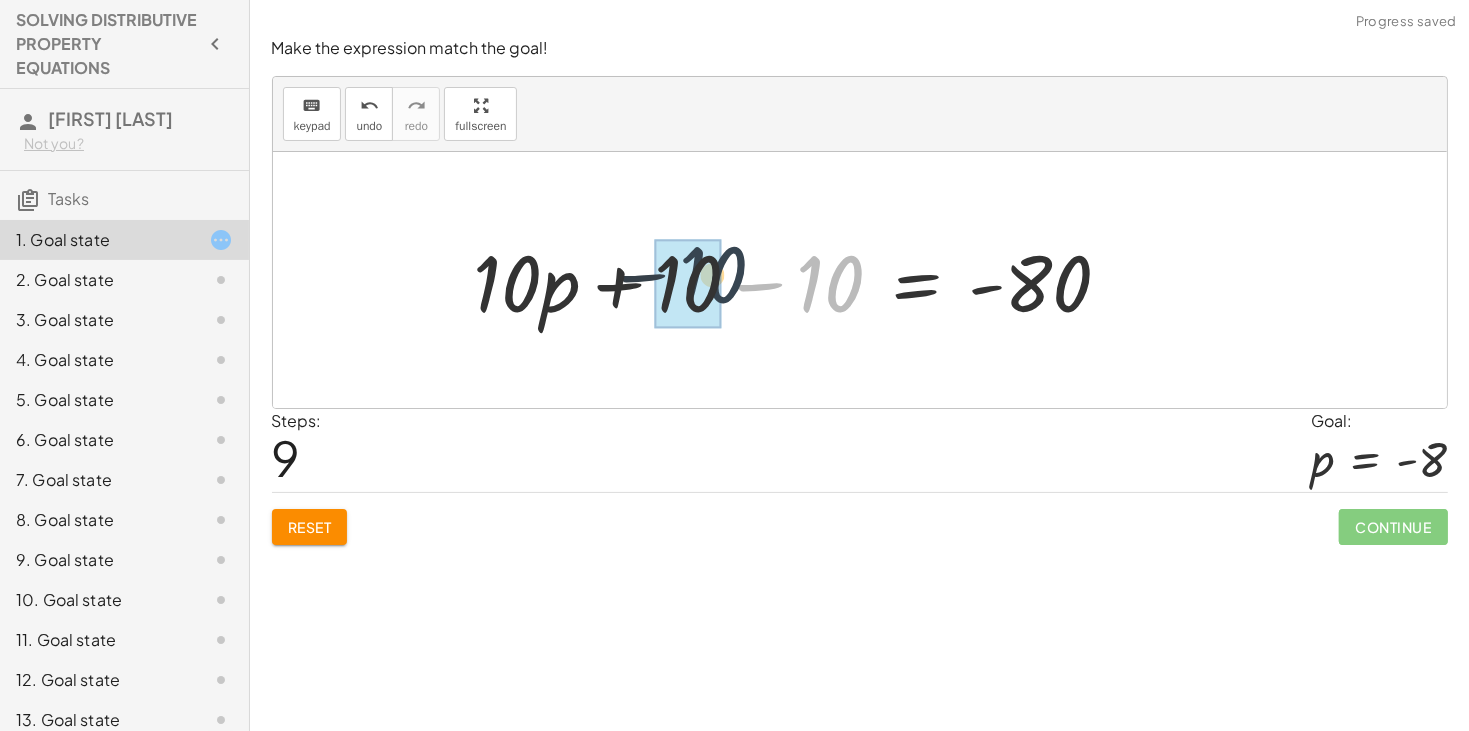 drag, startPoint x: 807, startPoint y: 275, endPoint x: 652, endPoint y: 269, distance: 155.11609 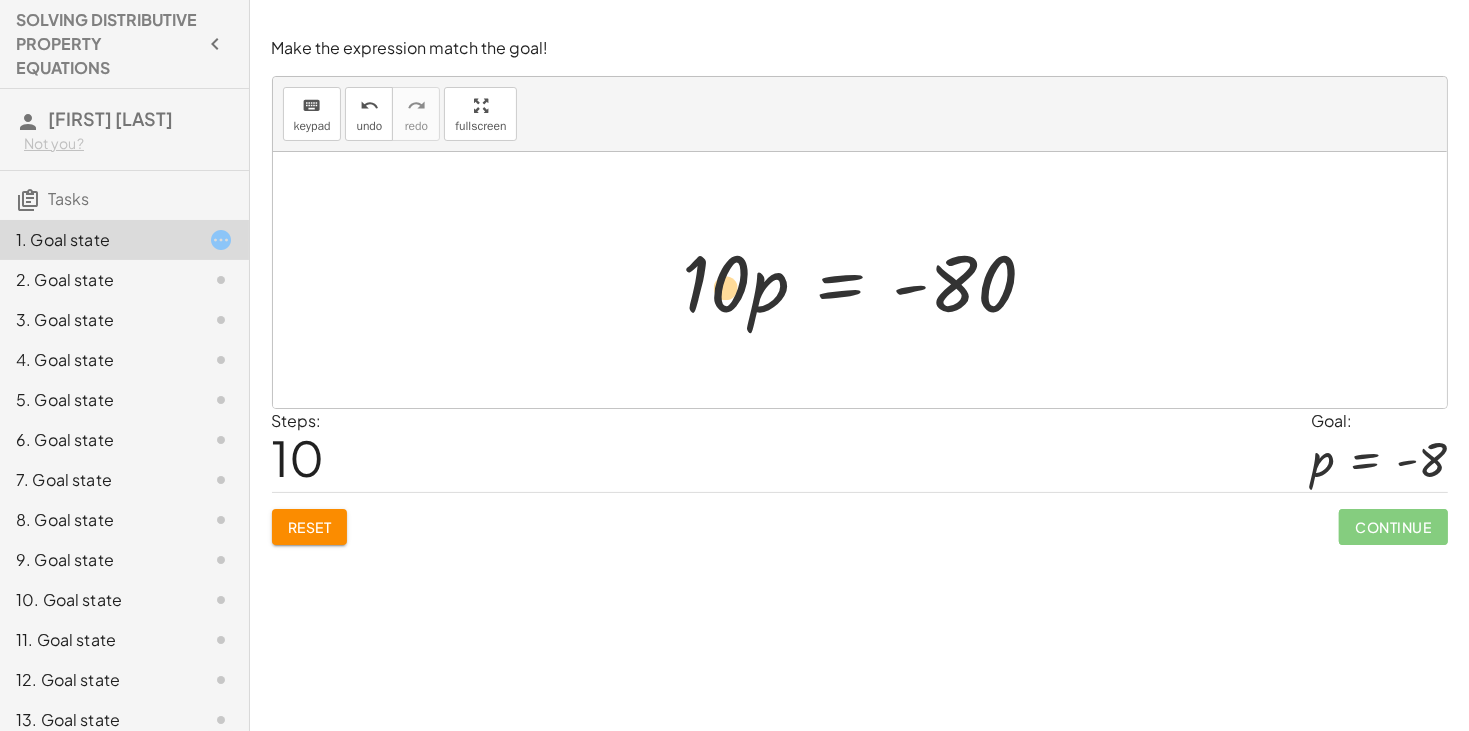 click at bounding box center (868, 280) 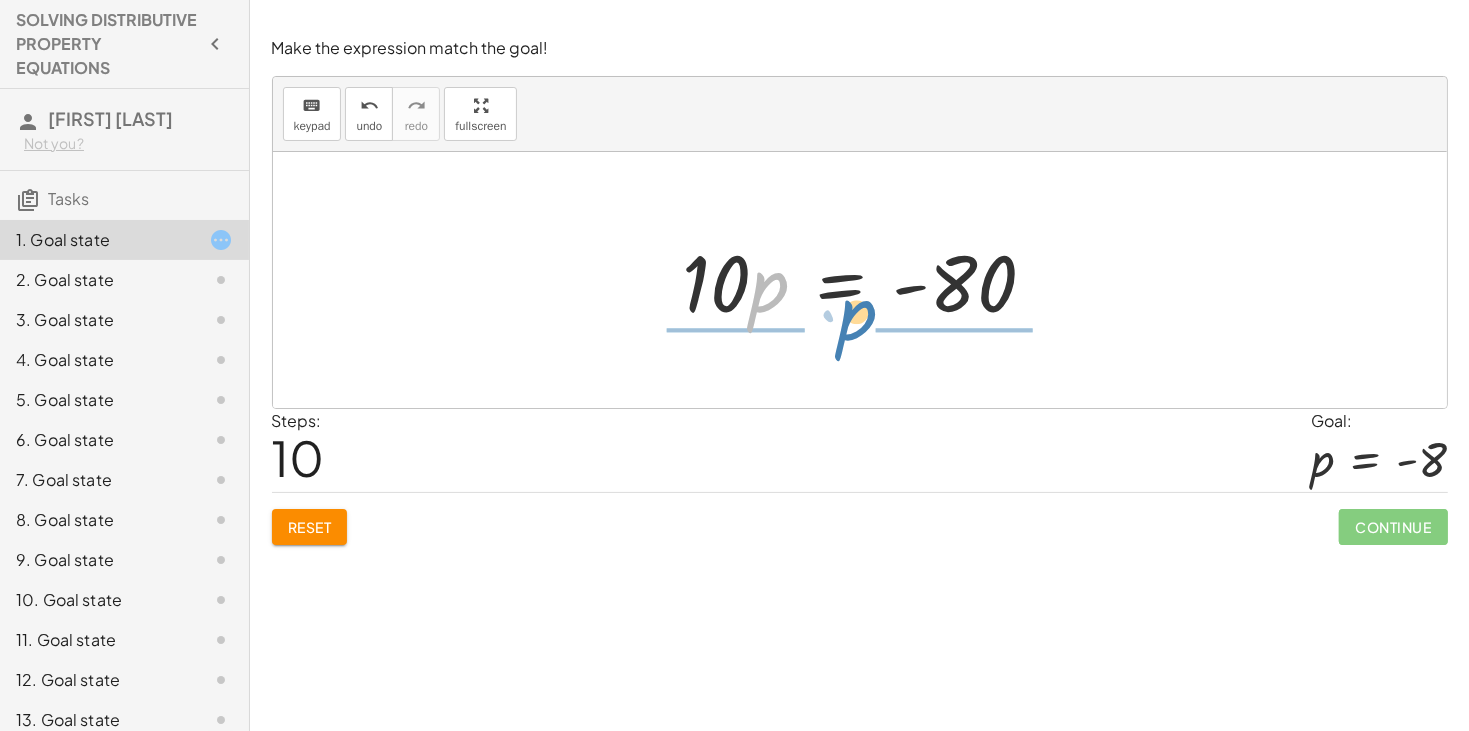 drag, startPoint x: 758, startPoint y: 300, endPoint x: 844, endPoint y: 328, distance: 90.44335 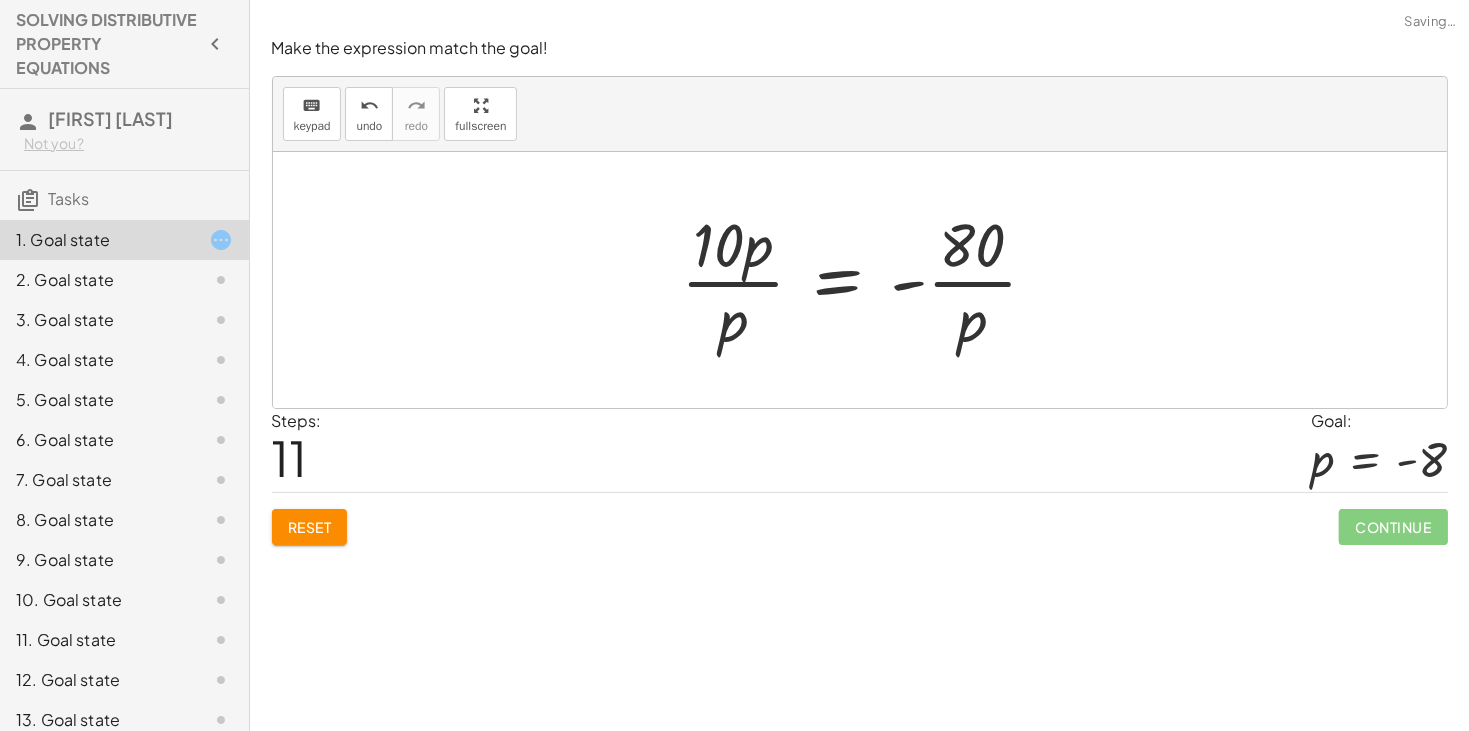 click at bounding box center (867, 280) 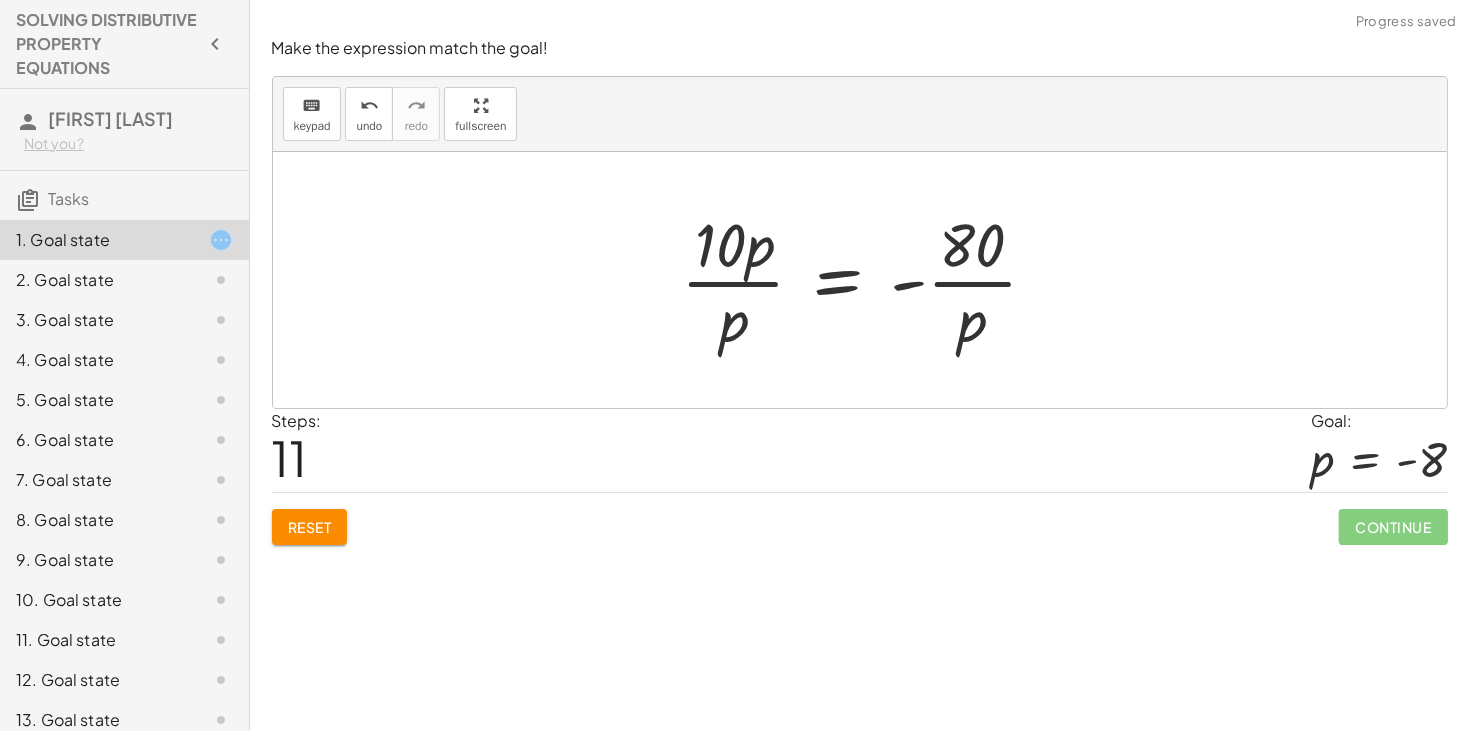 click at bounding box center [867, 280] 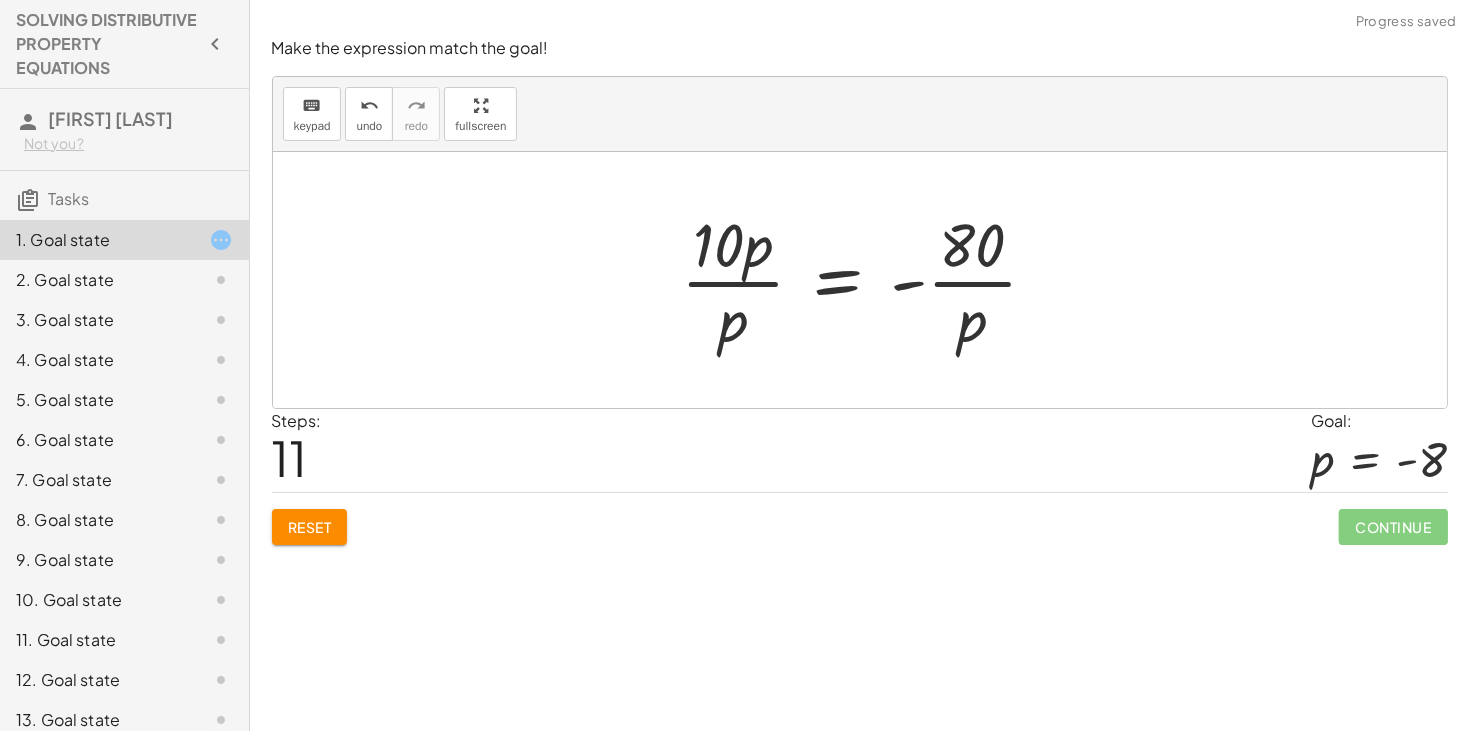 click at bounding box center (867, 280) 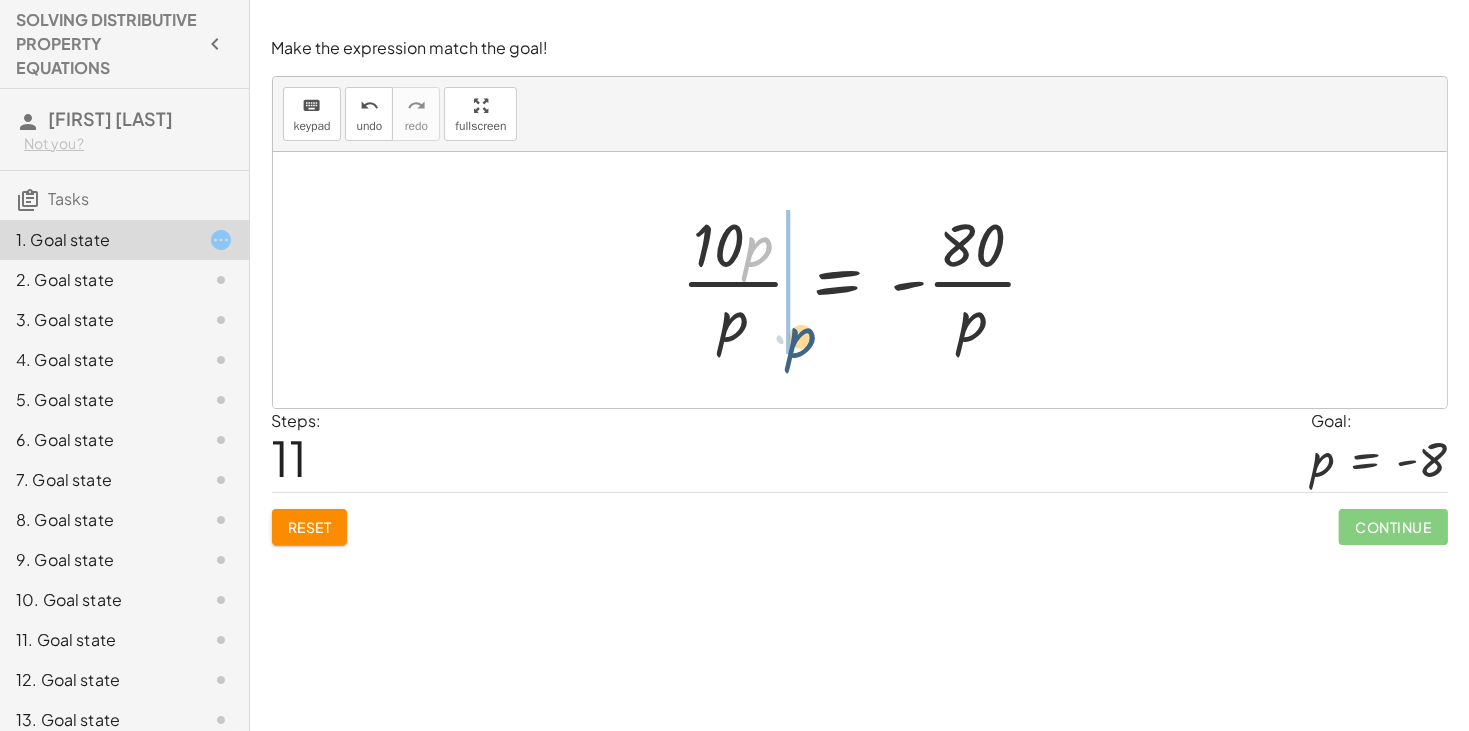 drag, startPoint x: 749, startPoint y: 256, endPoint x: 780, endPoint y: 339, distance: 88.60023 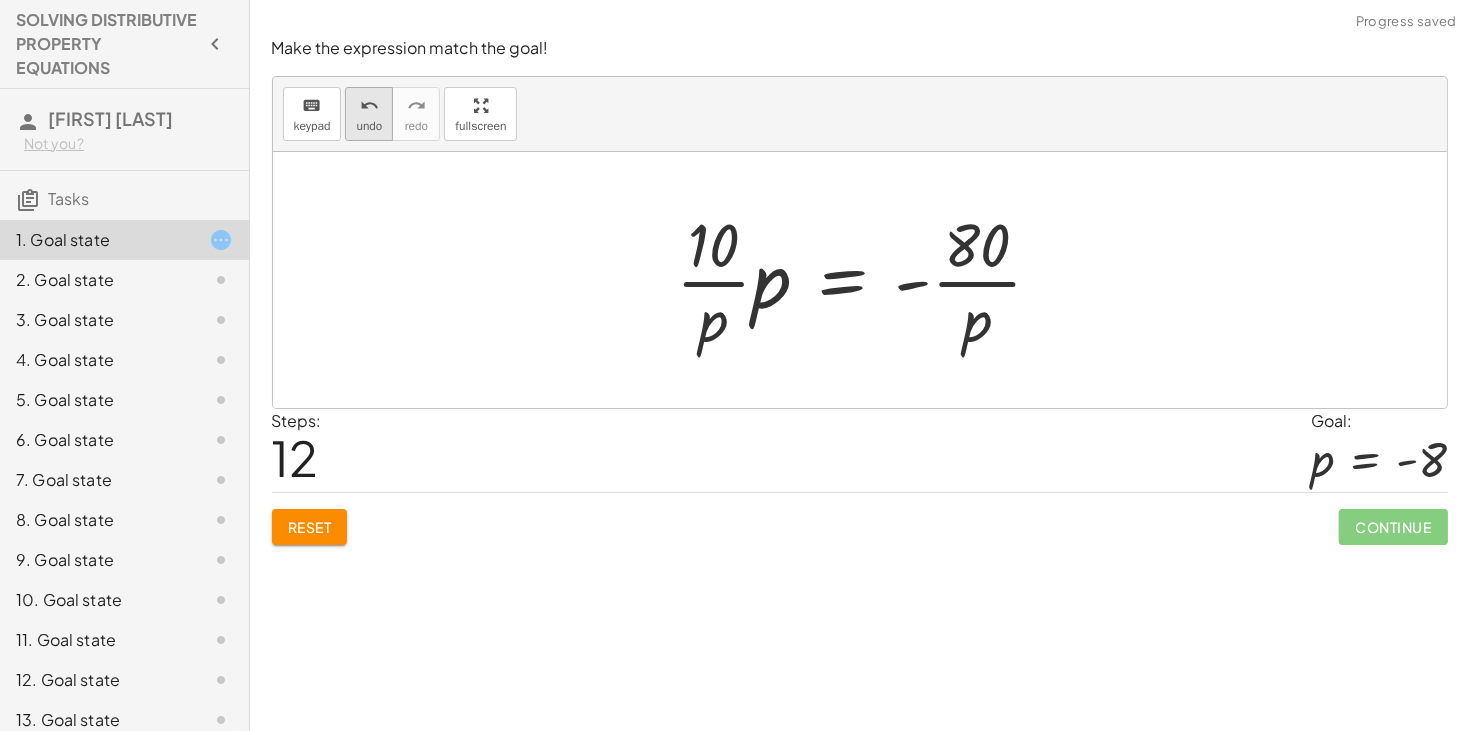 click on "undo" at bounding box center [369, 126] 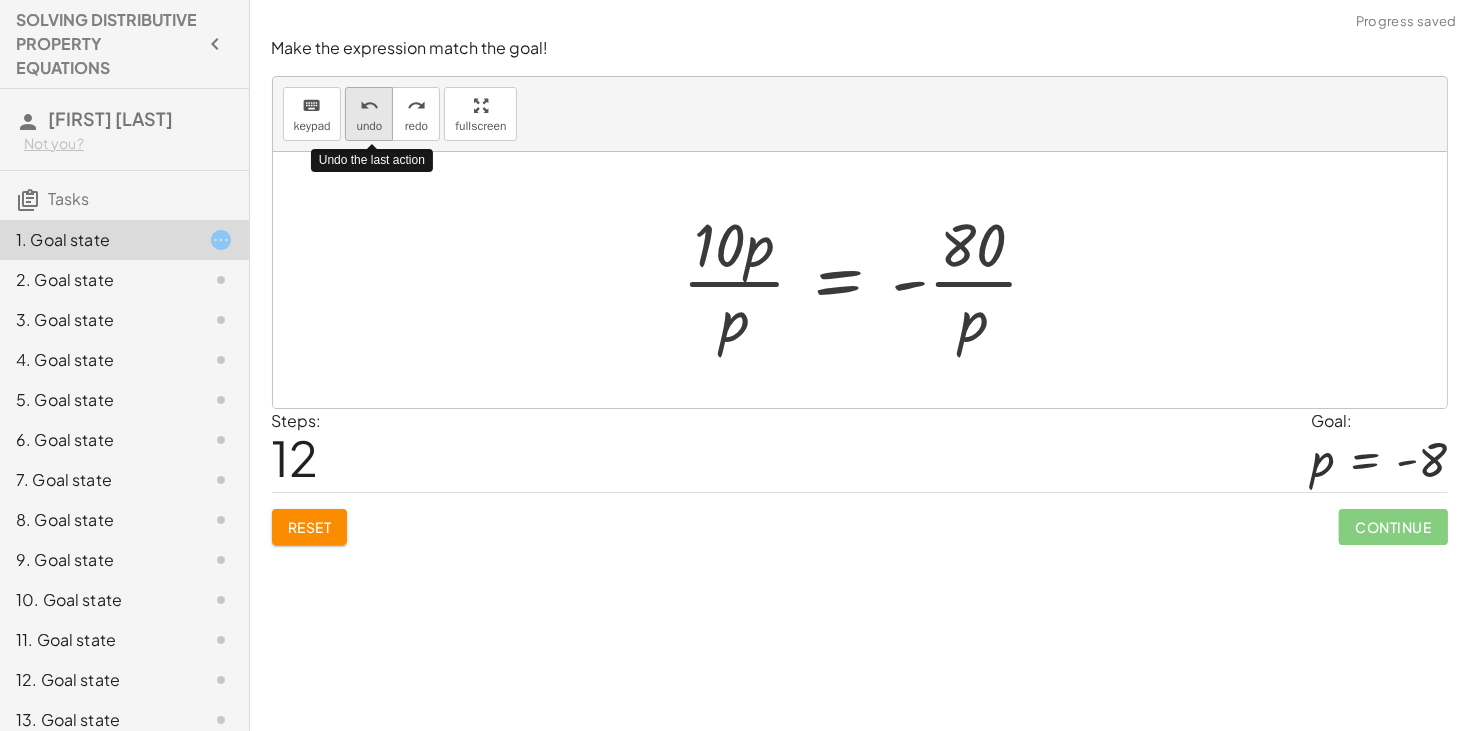 click on "undo" at bounding box center (369, 126) 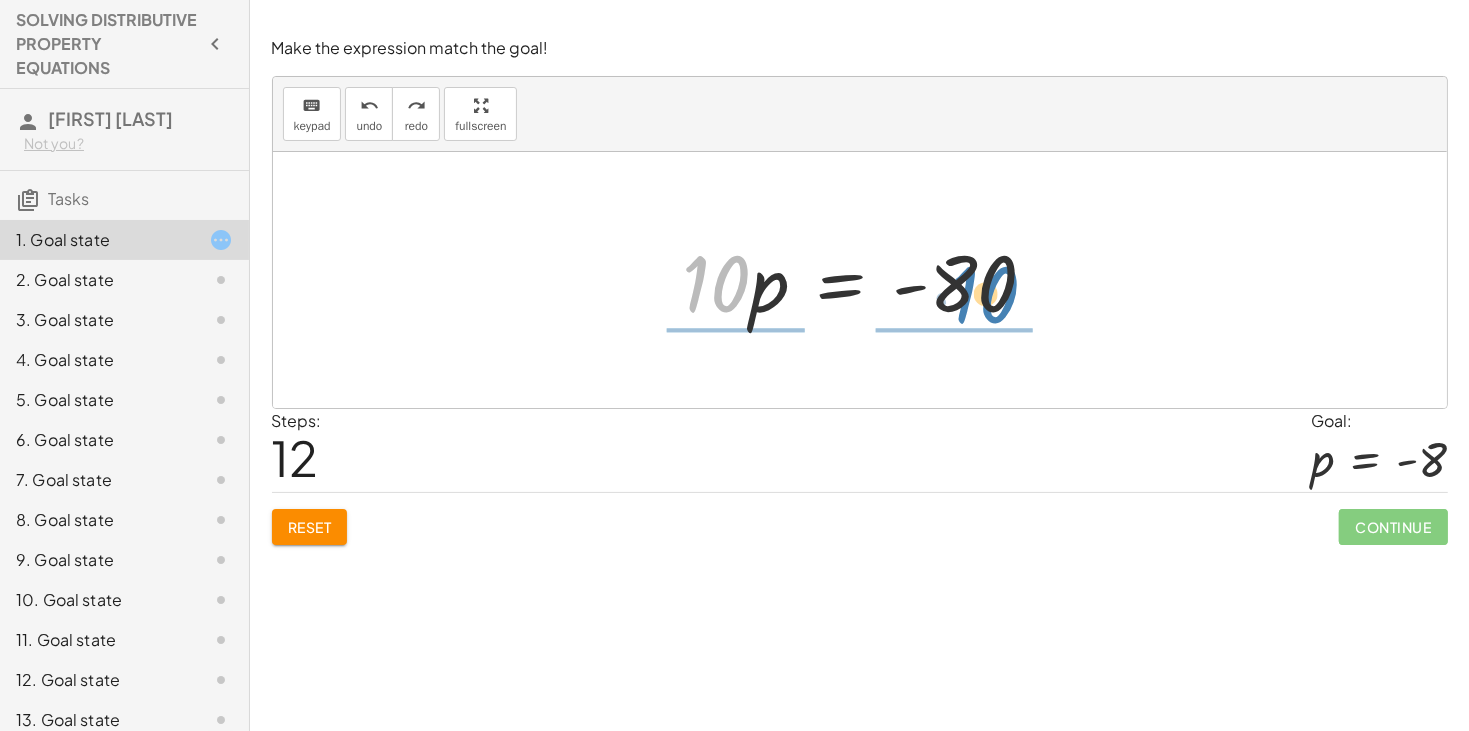 drag, startPoint x: 707, startPoint y: 280, endPoint x: 977, endPoint y: 290, distance: 270.18512 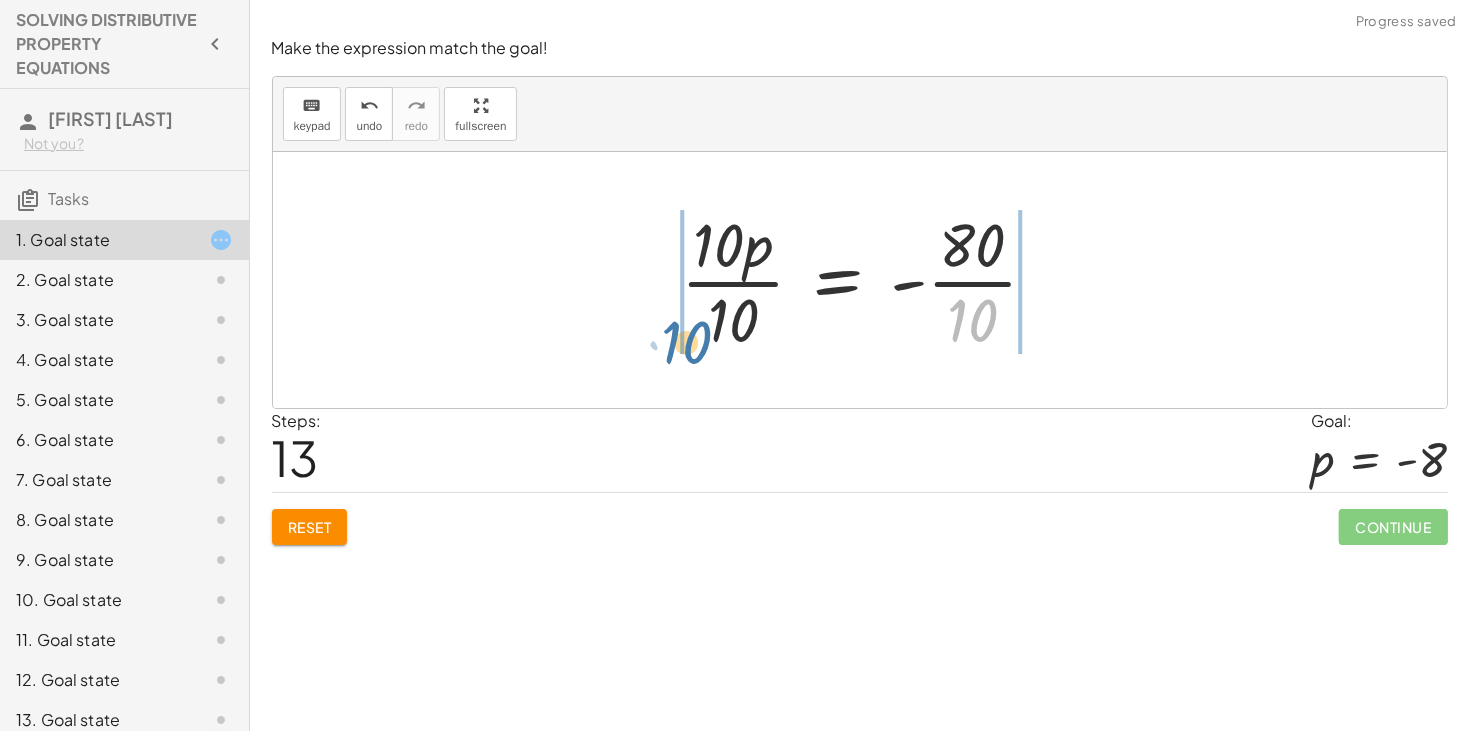 drag, startPoint x: 977, startPoint y: 315, endPoint x: 694, endPoint y: 334, distance: 283.6371 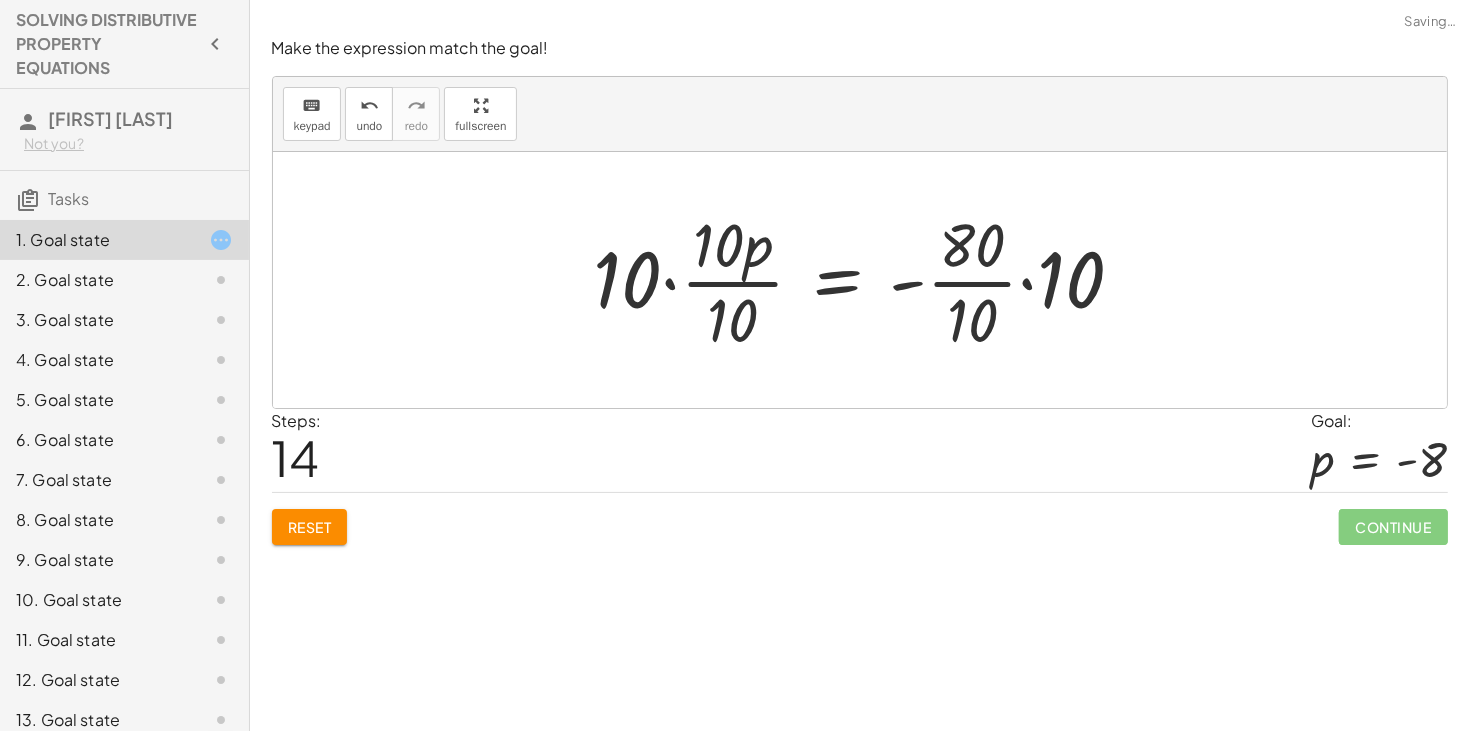 click on "Reset" 